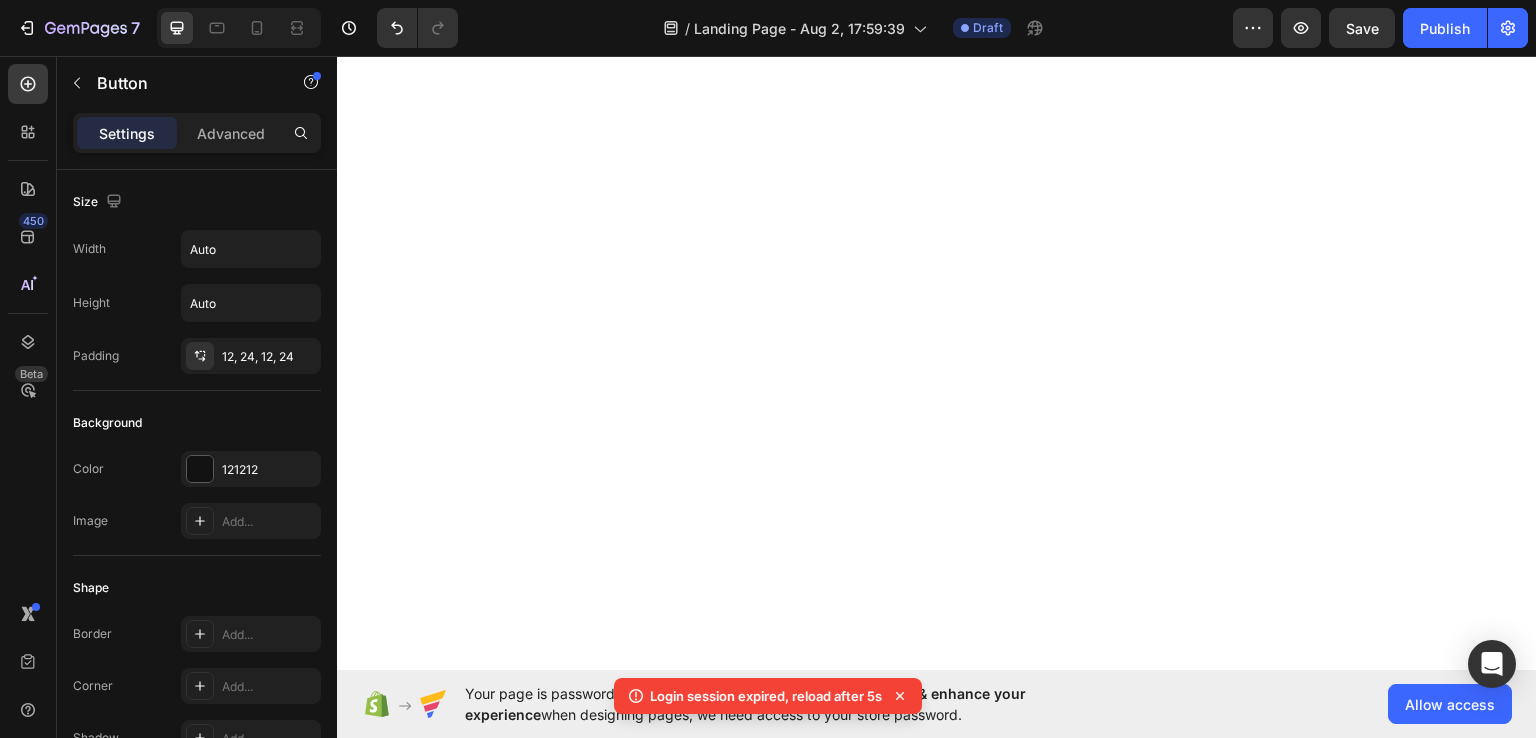 scroll, scrollTop: 0, scrollLeft: 0, axis: both 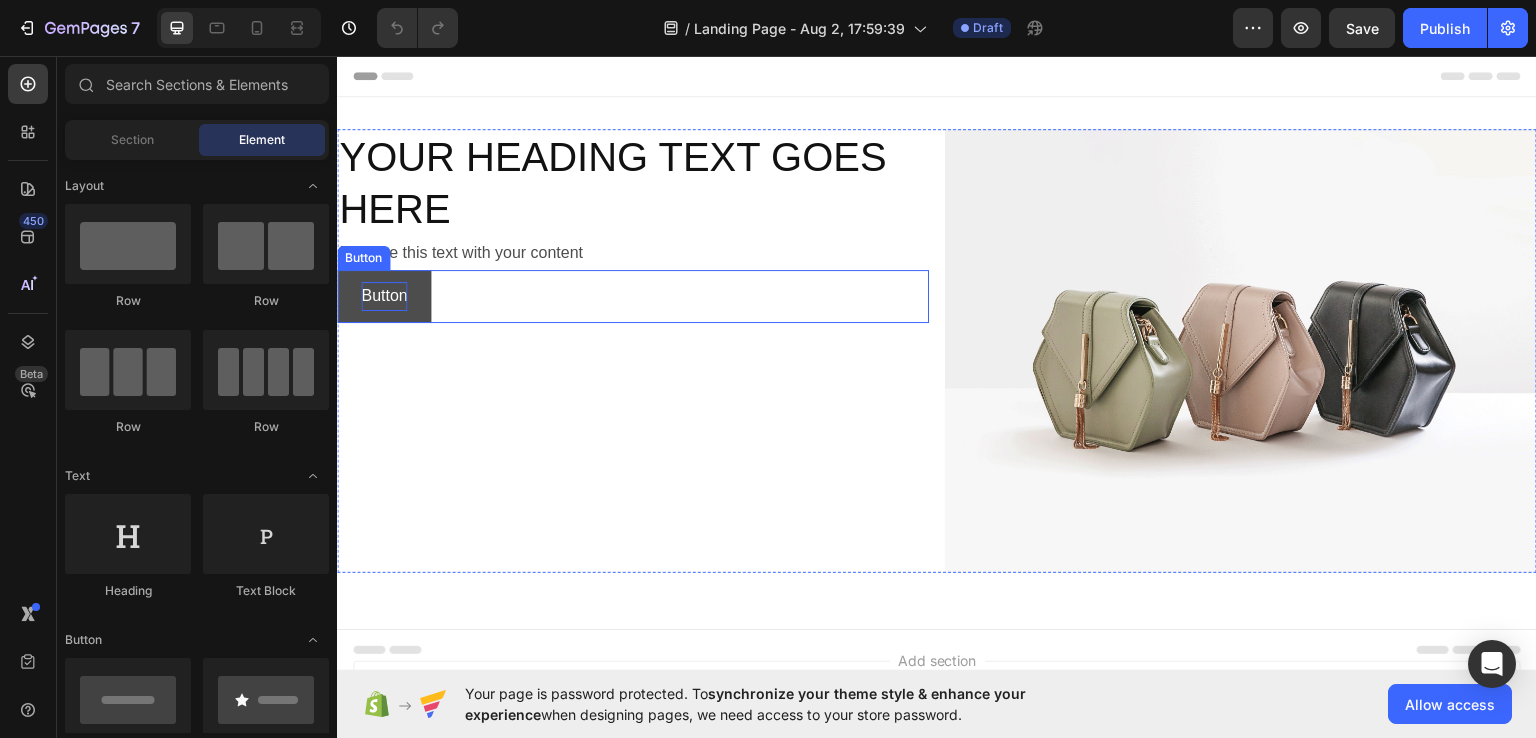 click on "Button" at bounding box center [384, 295] 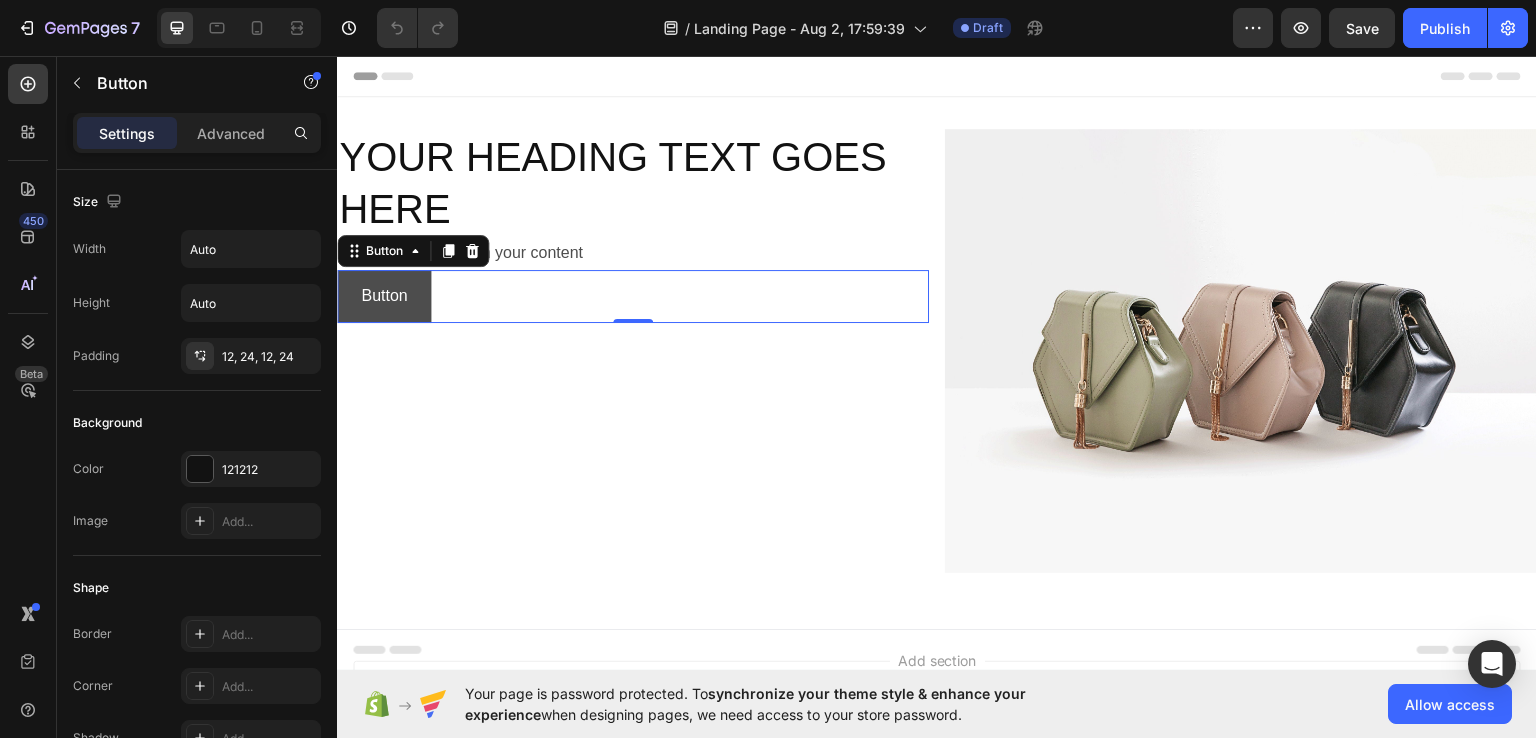 click on "Button" at bounding box center (384, 295) 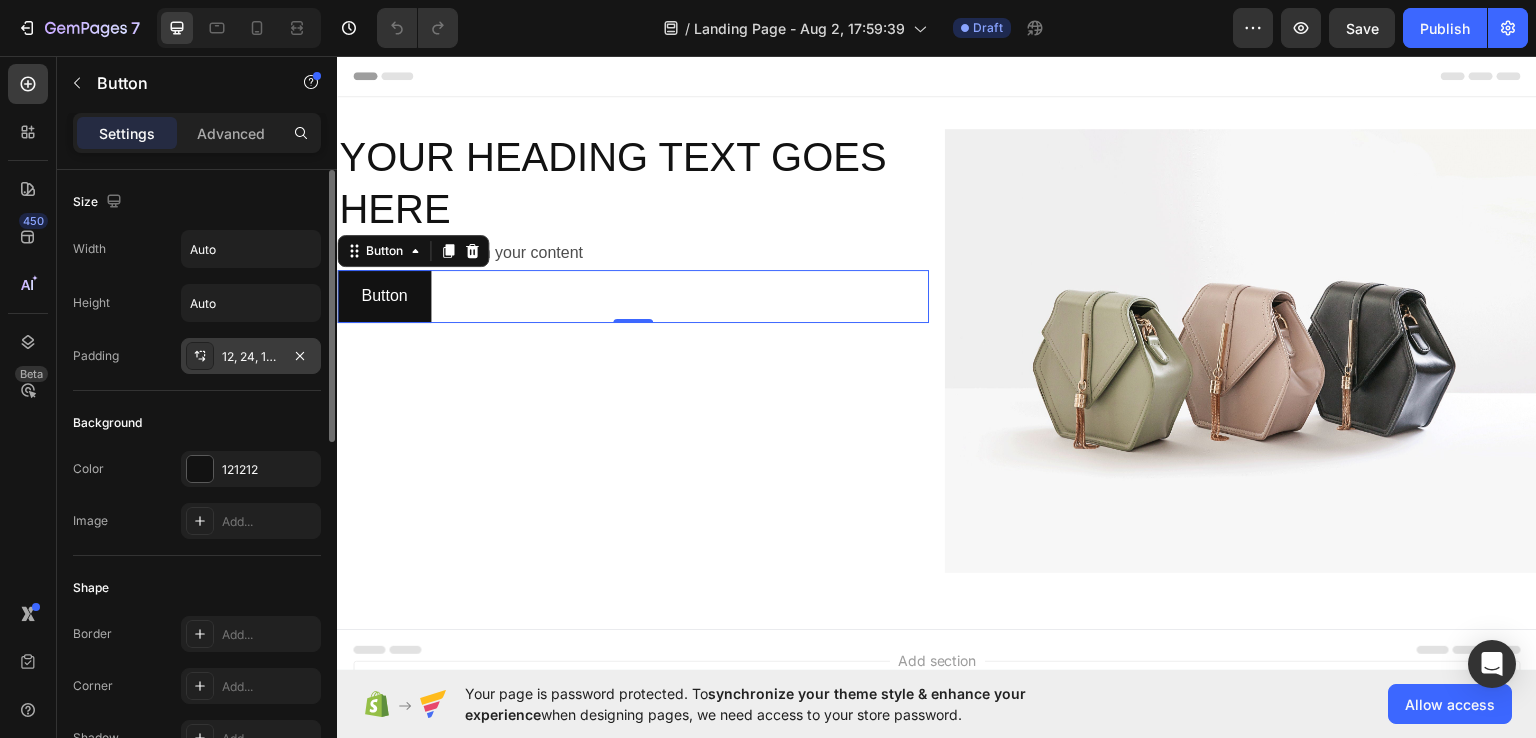 click 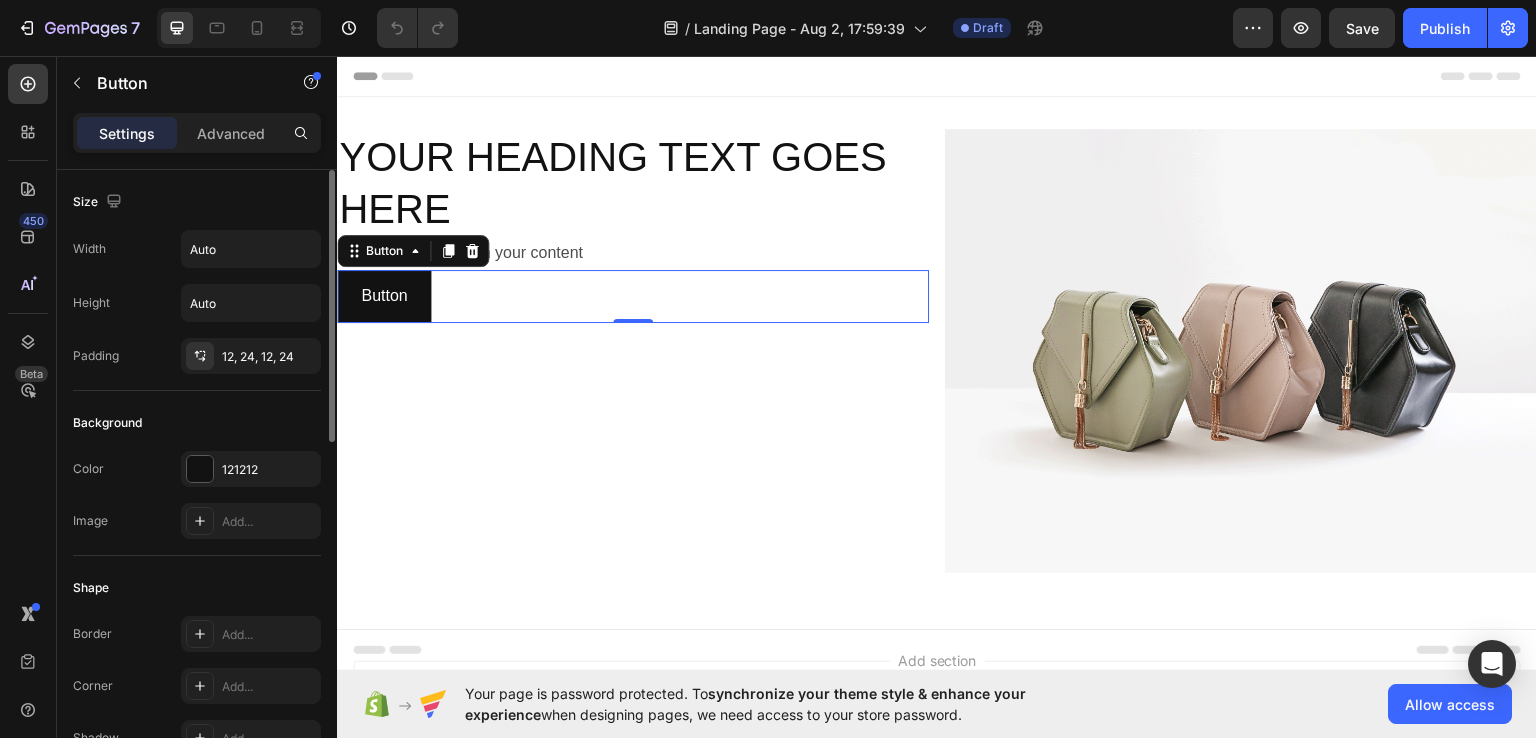 click on "Size Width Auto Height Auto Padding 12, 24, 12, 24" 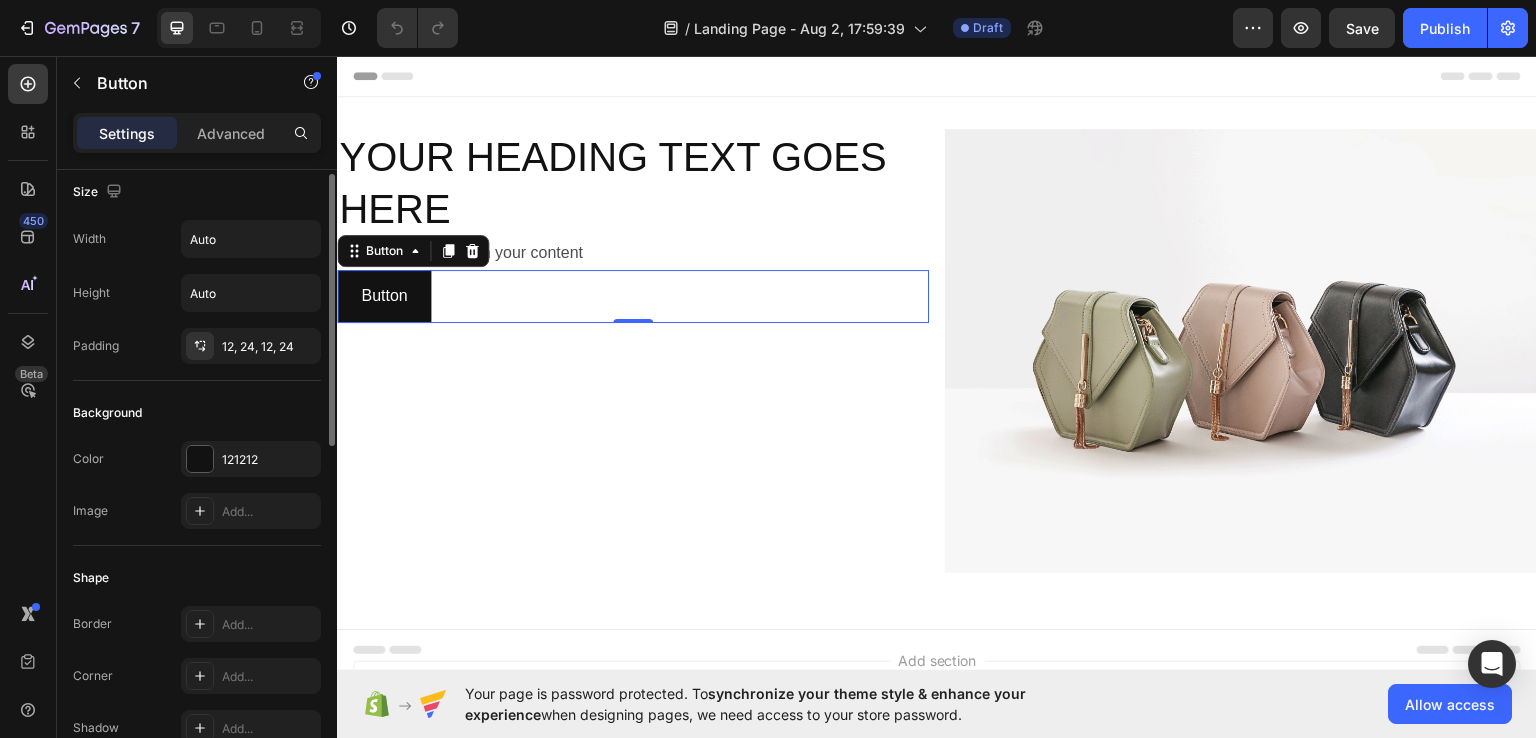 scroll, scrollTop: 13, scrollLeft: 0, axis: vertical 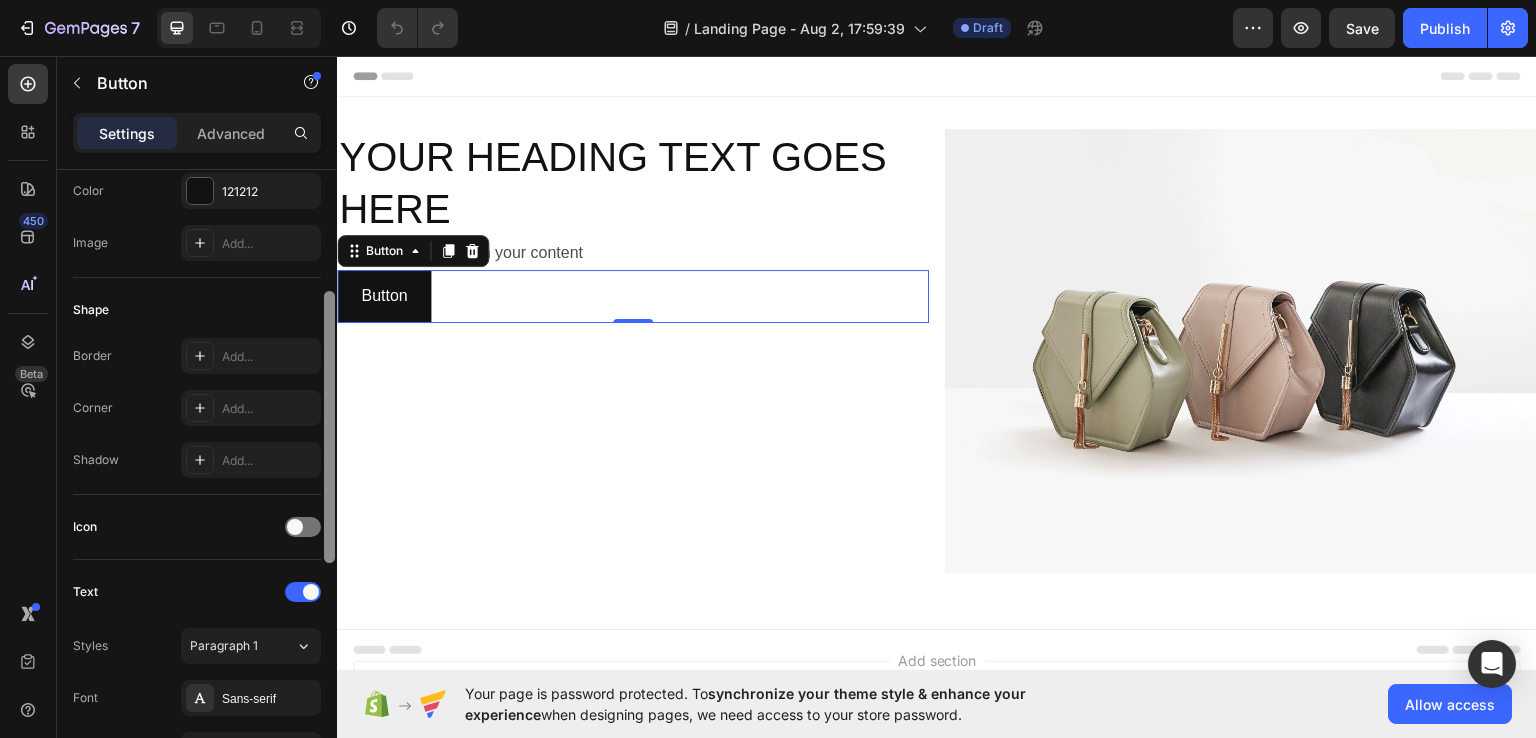 drag, startPoint x: 329, startPoint y: 386, endPoint x: 311, endPoint y: 503, distance: 118.37652 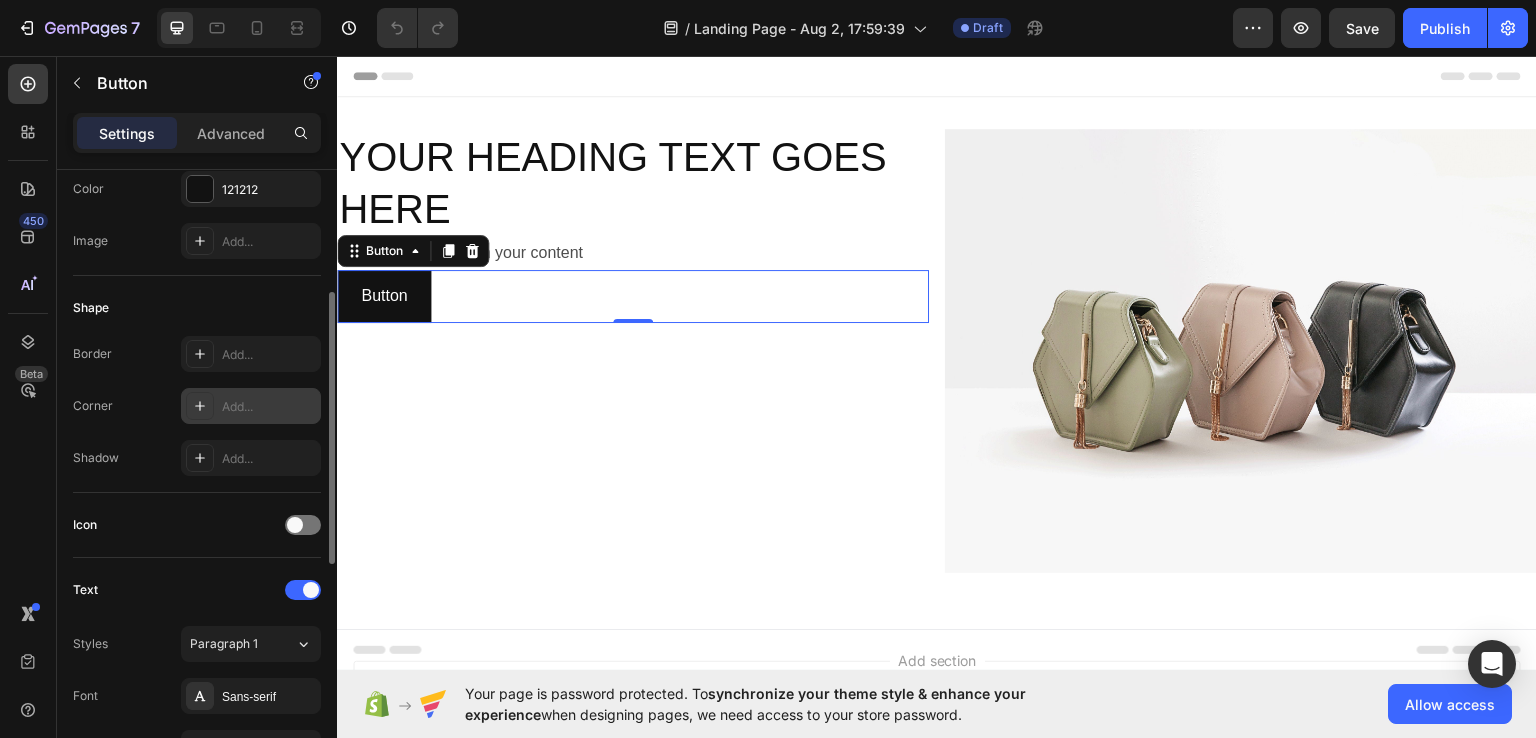 click at bounding box center [200, 406] 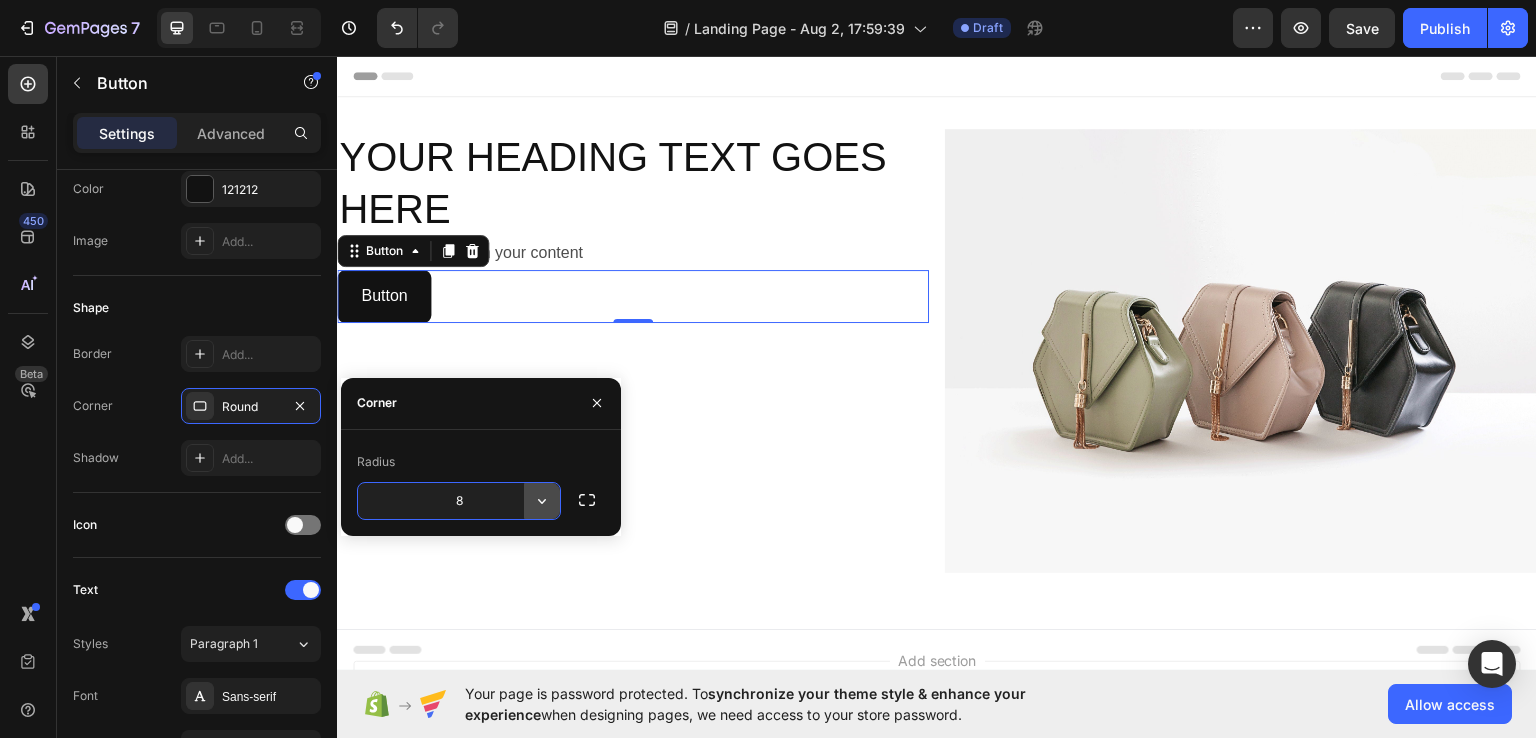 click 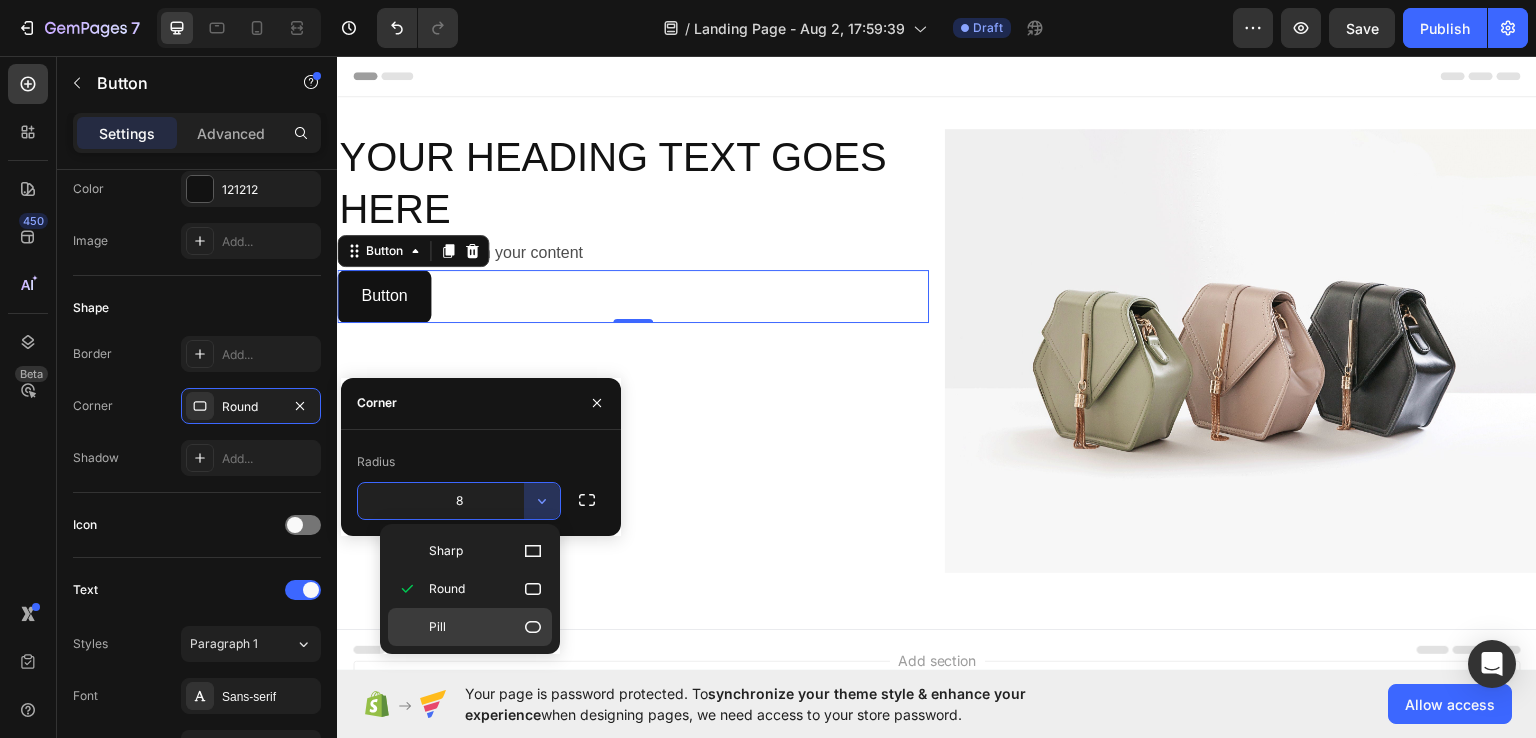 click on "Pill" at bounding box center (486, 627) 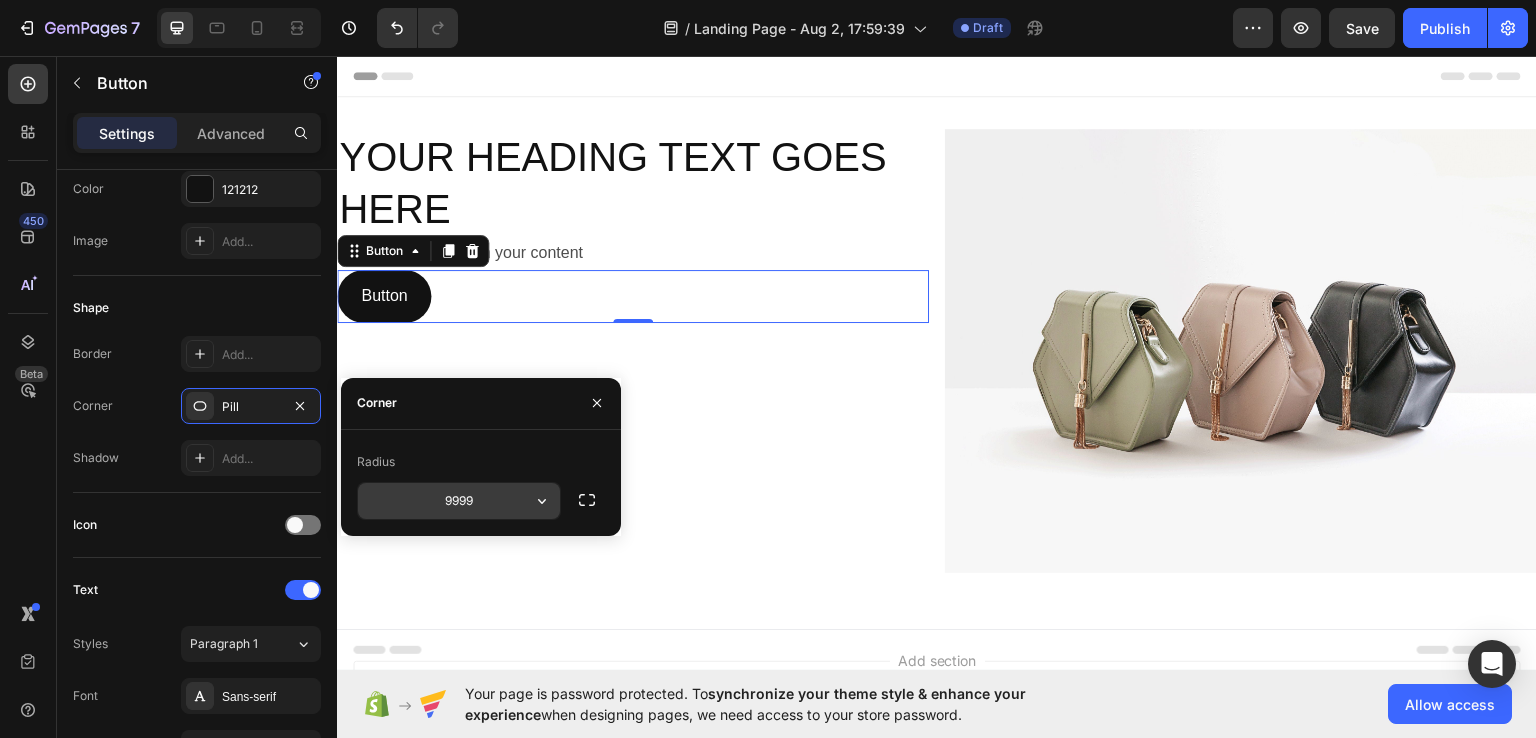 click on "9999" at bounding box center [459, 501] 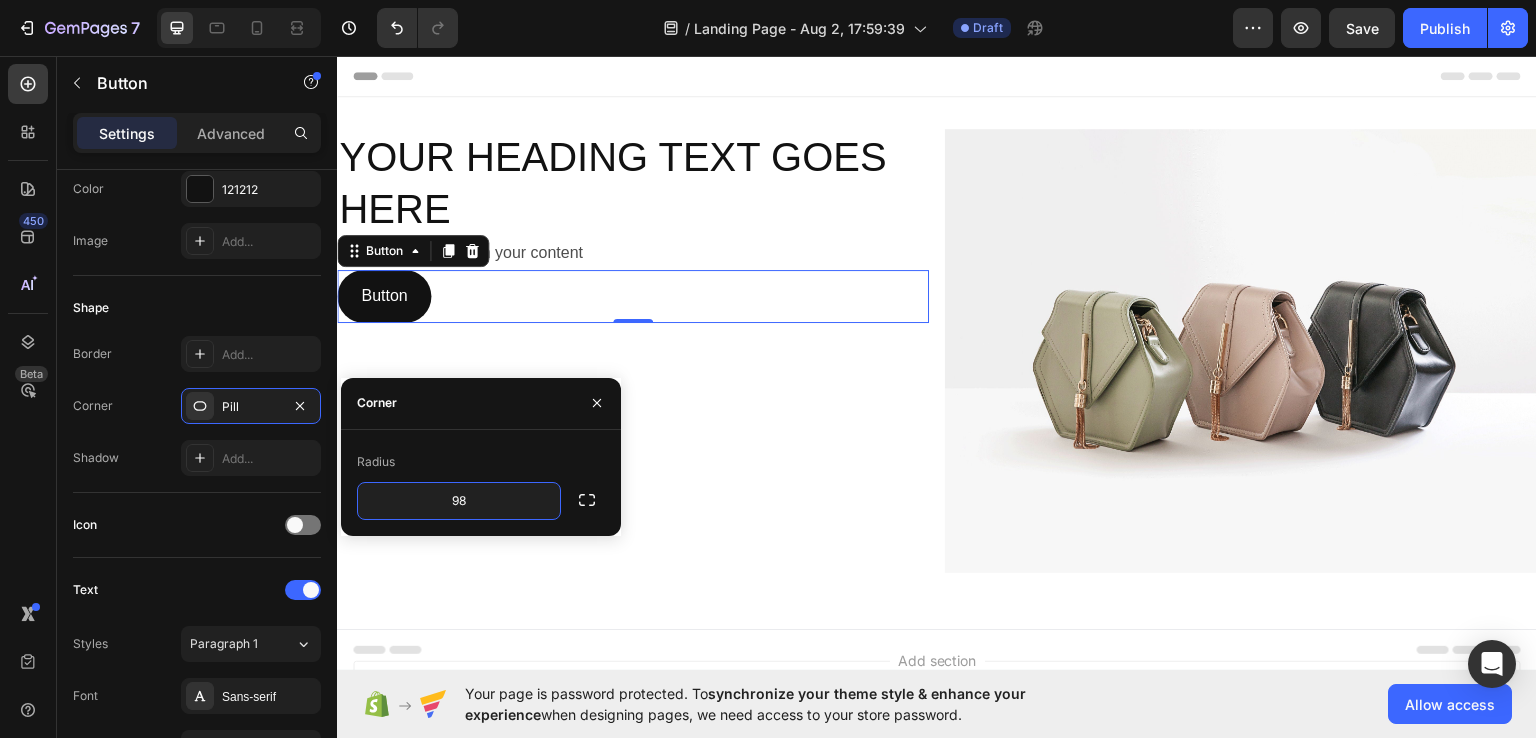 type on "98" 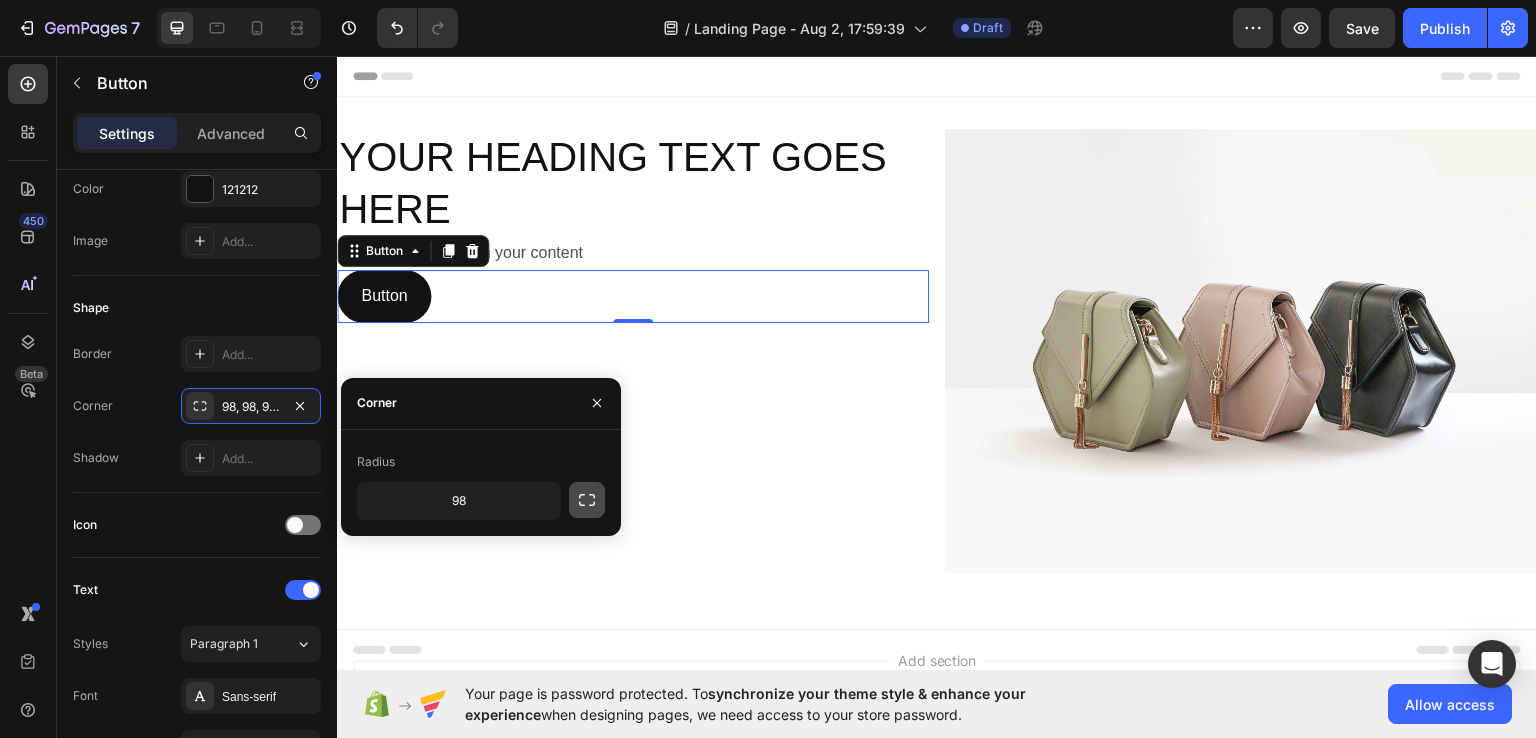 click 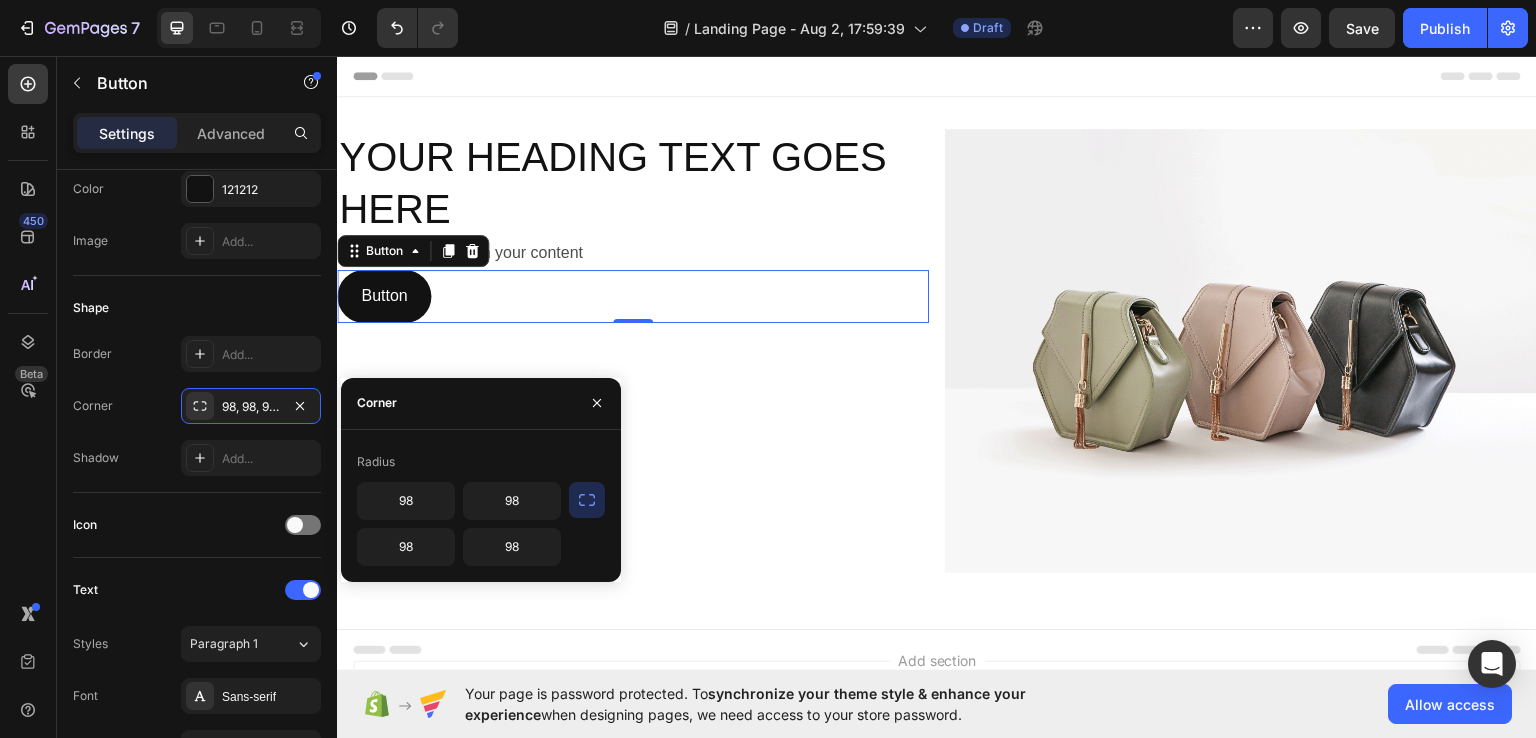 click 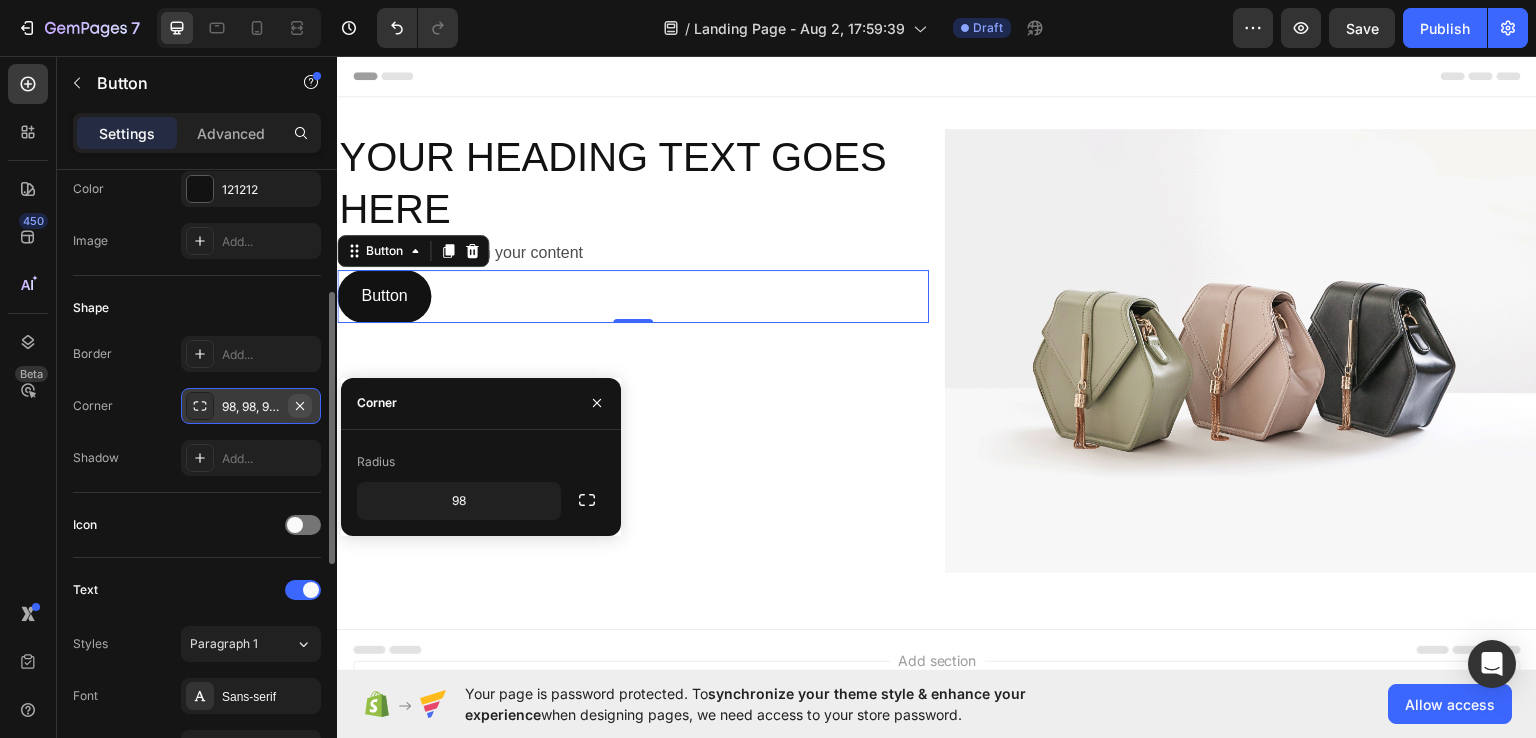 click 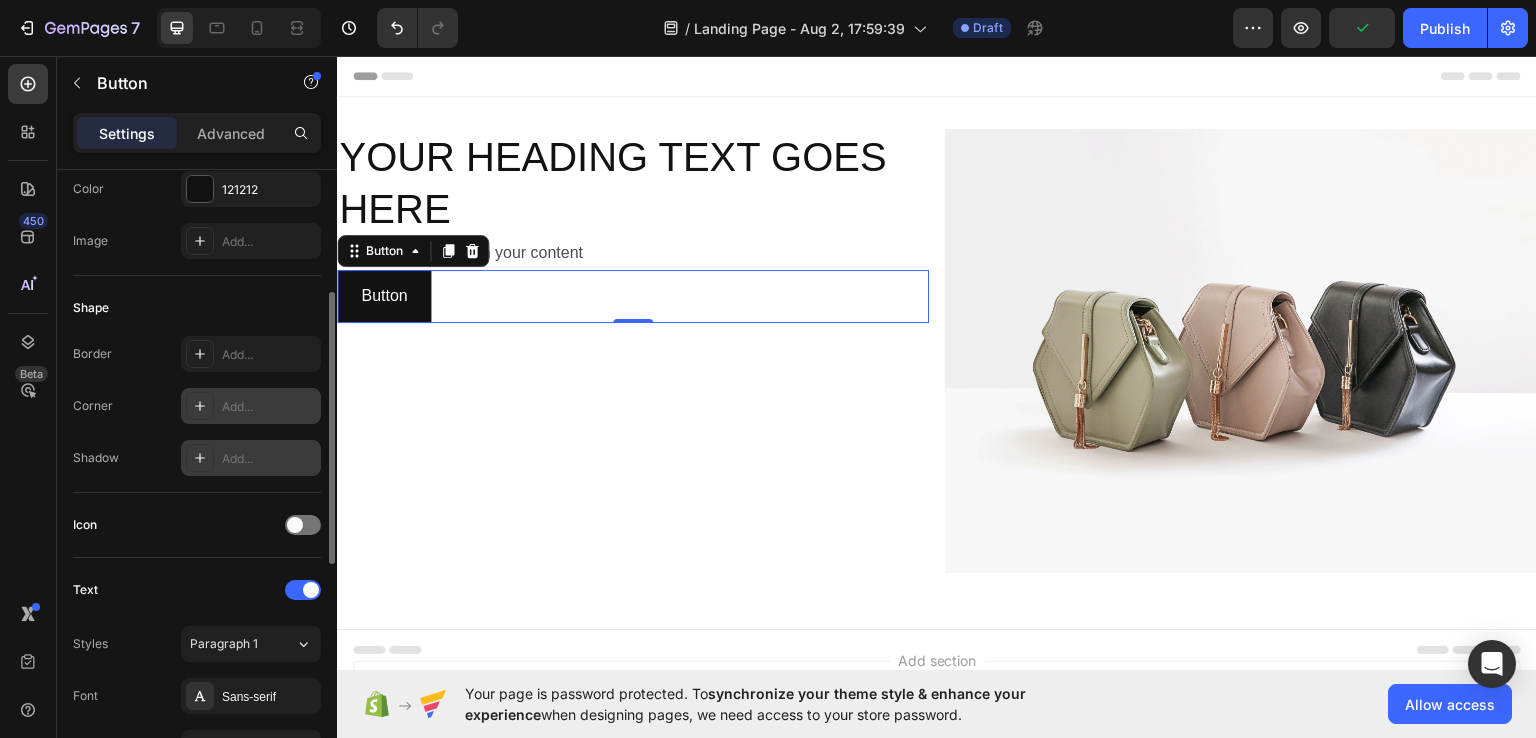 click 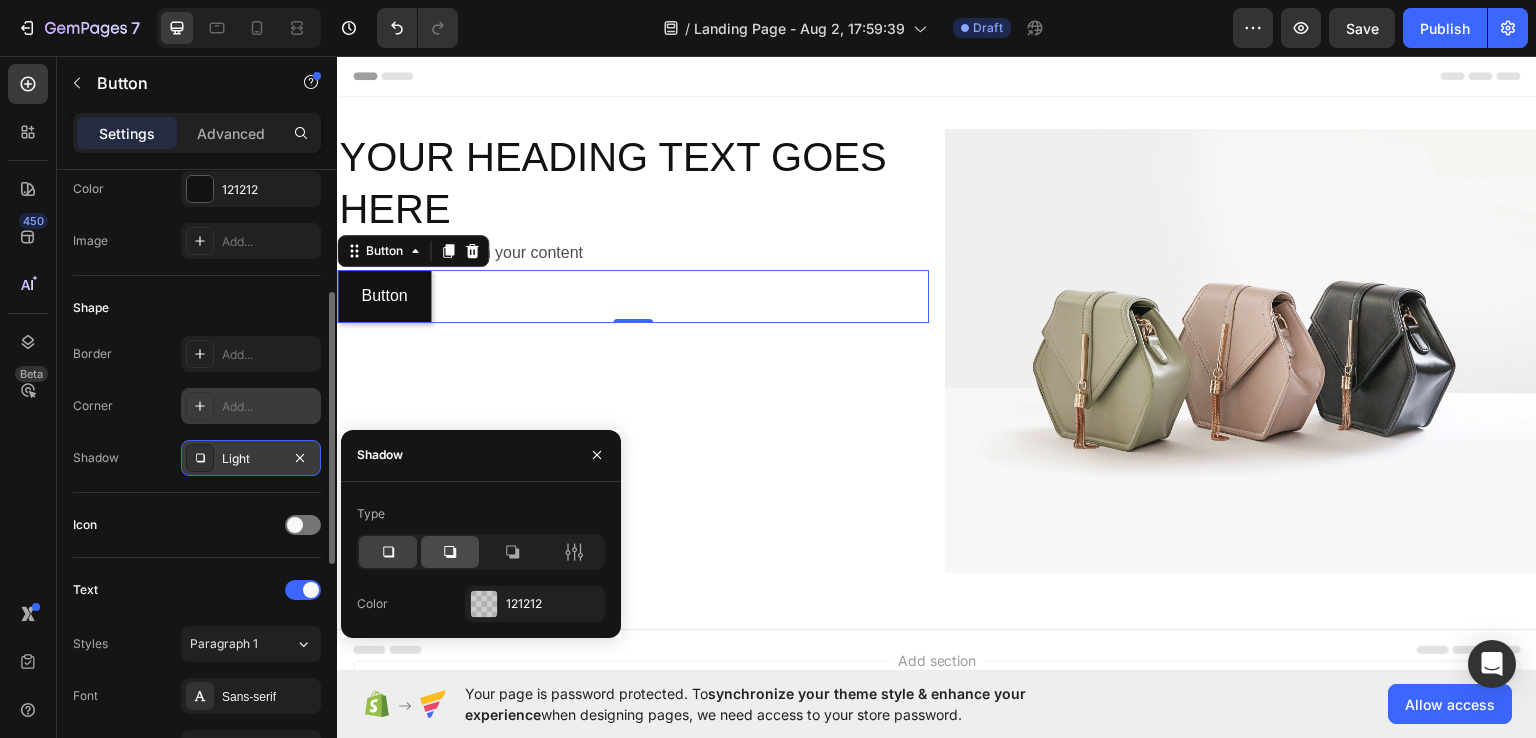 click 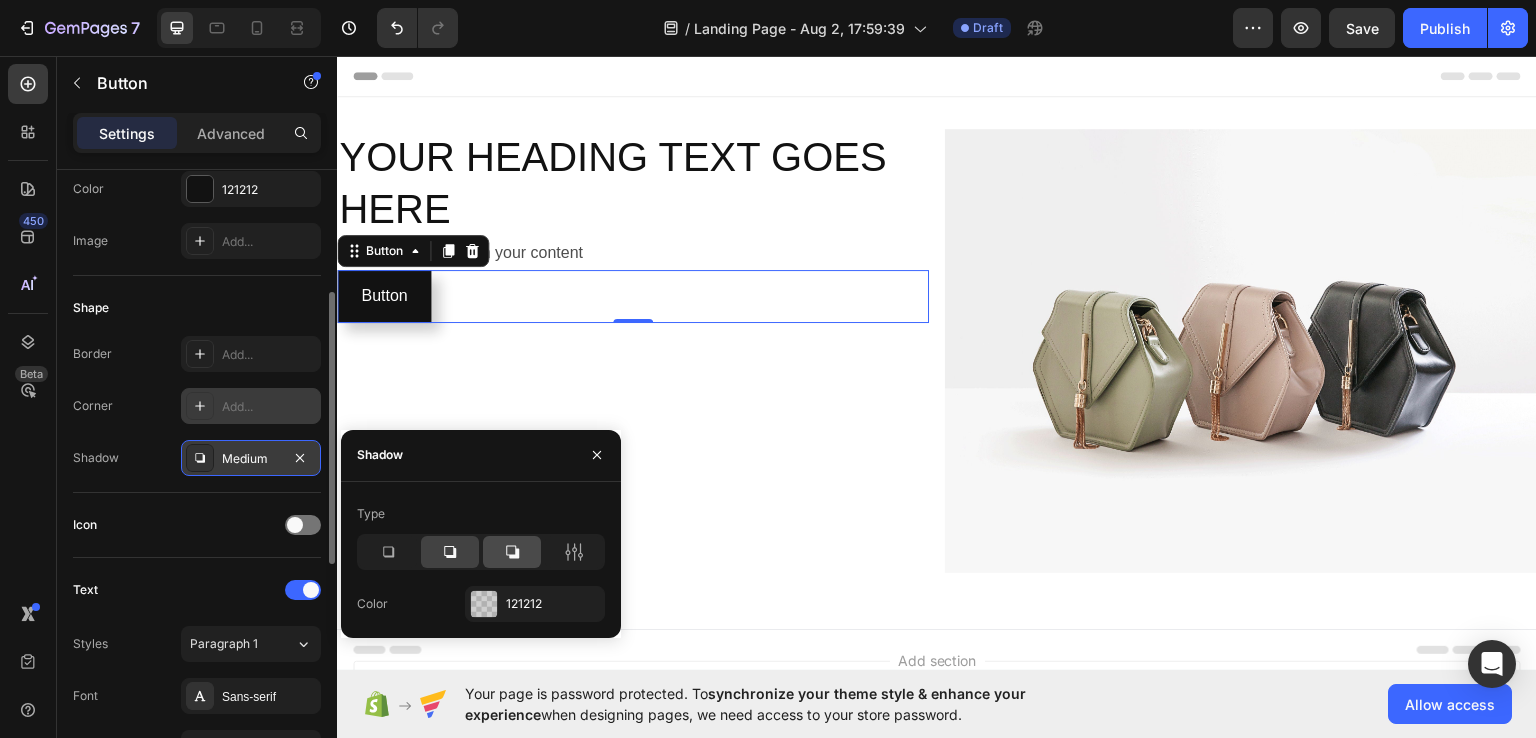 click 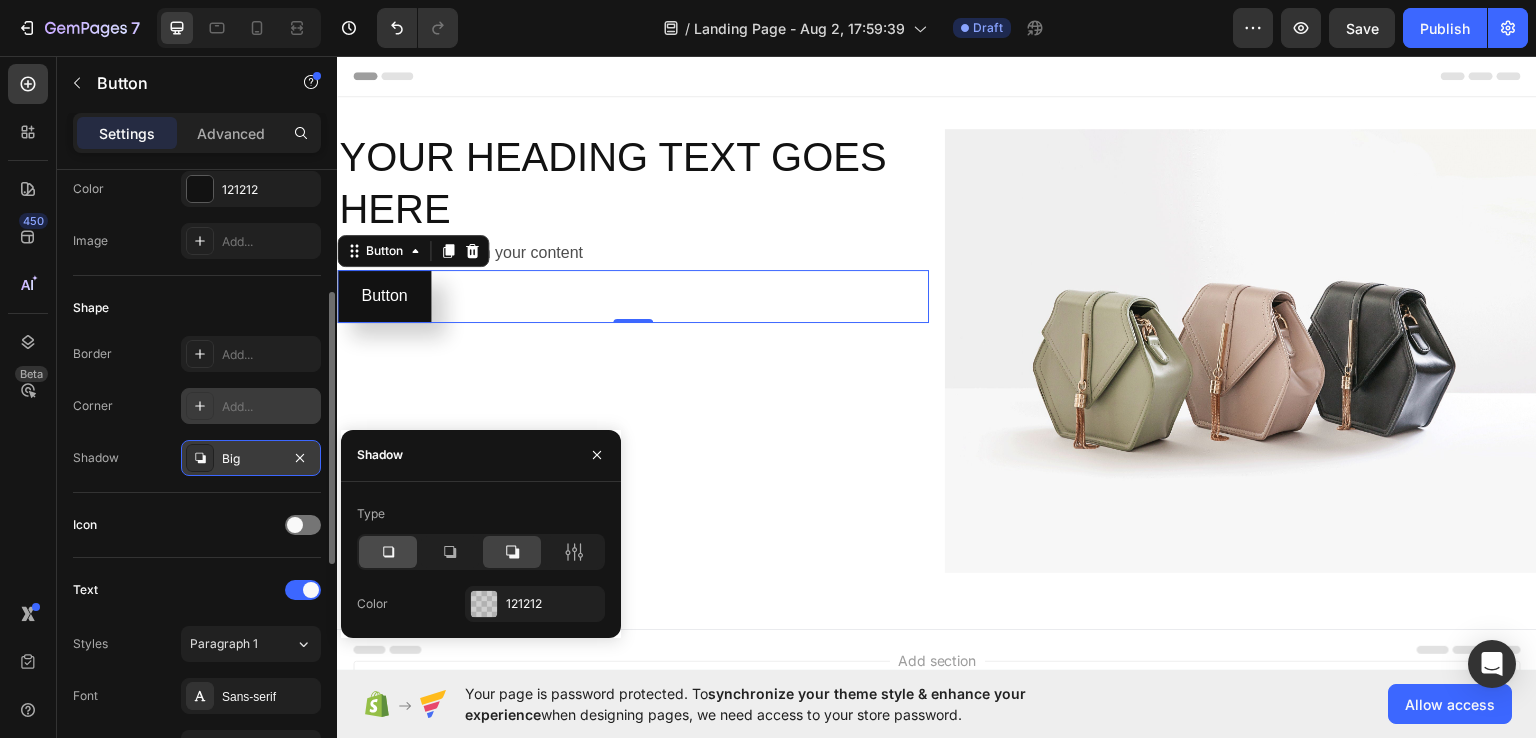 click 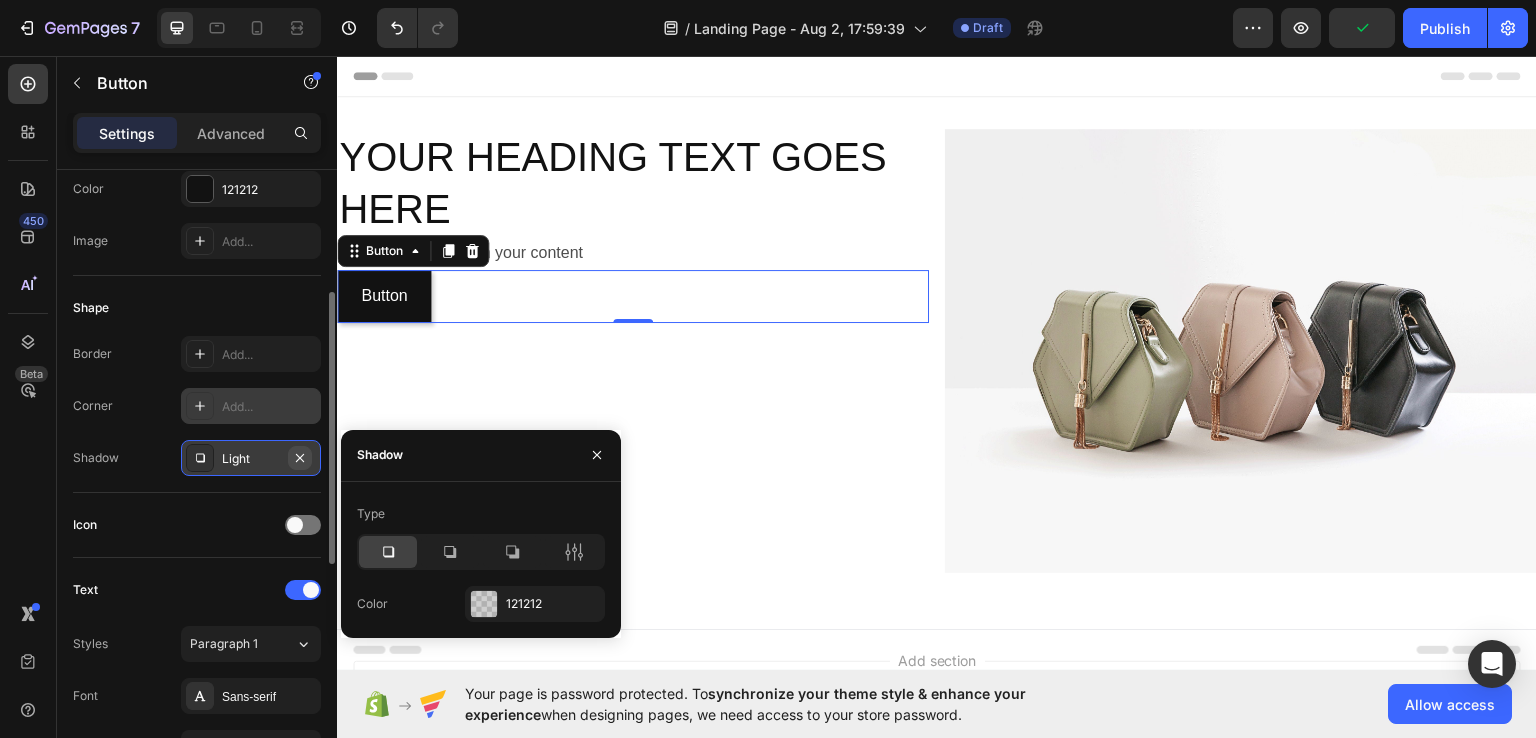 click 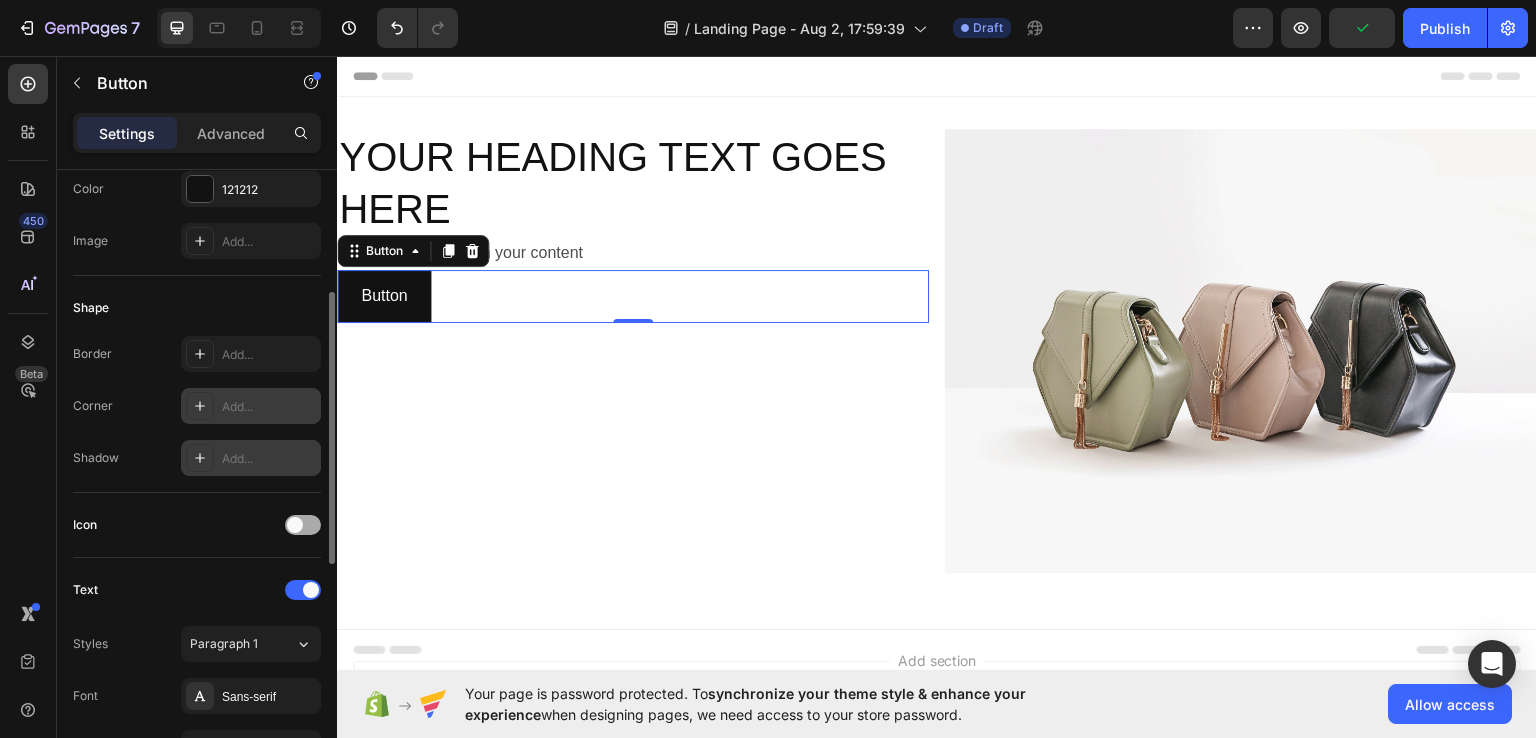 click at bounding box center [303, 525] 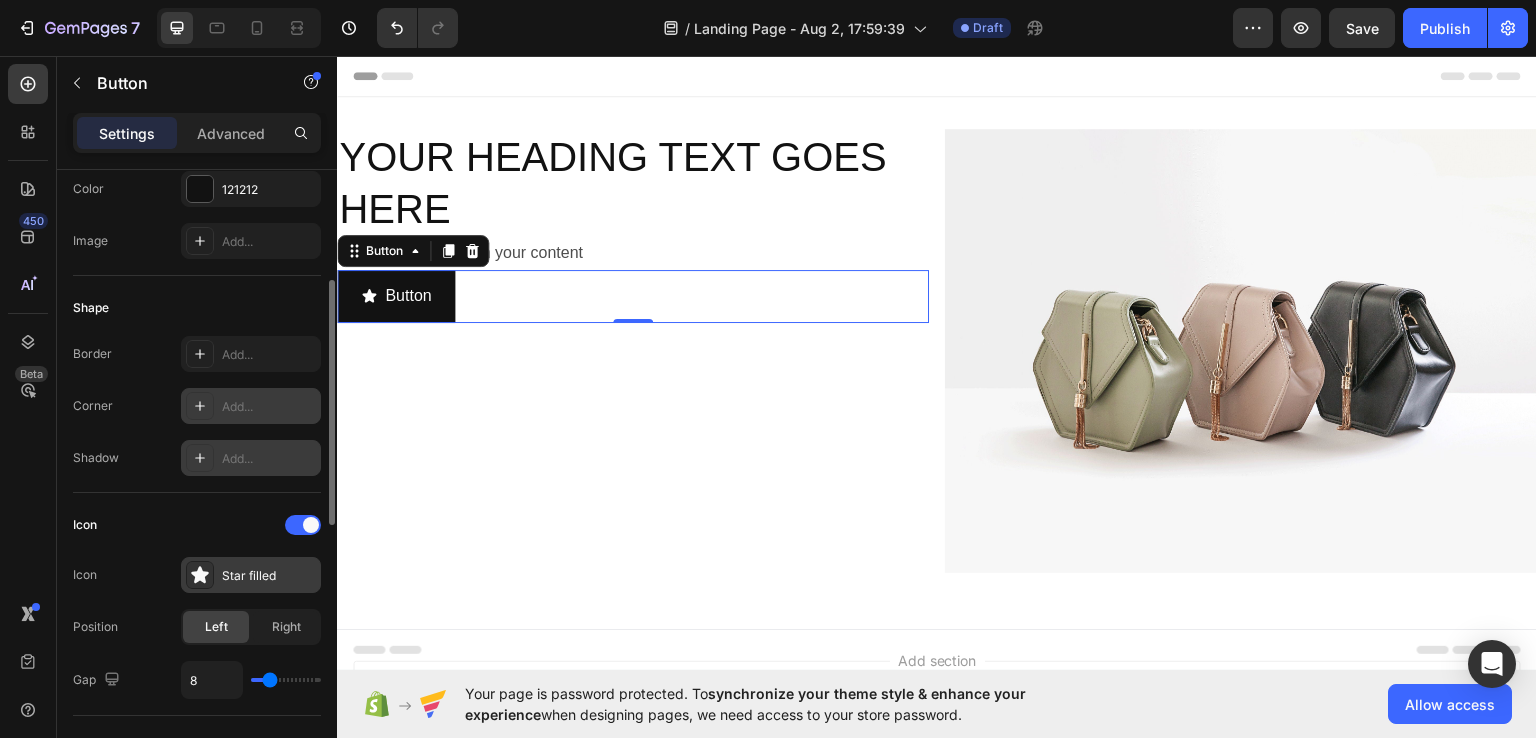 click on "Star filled" at bounding box center (269, 576) 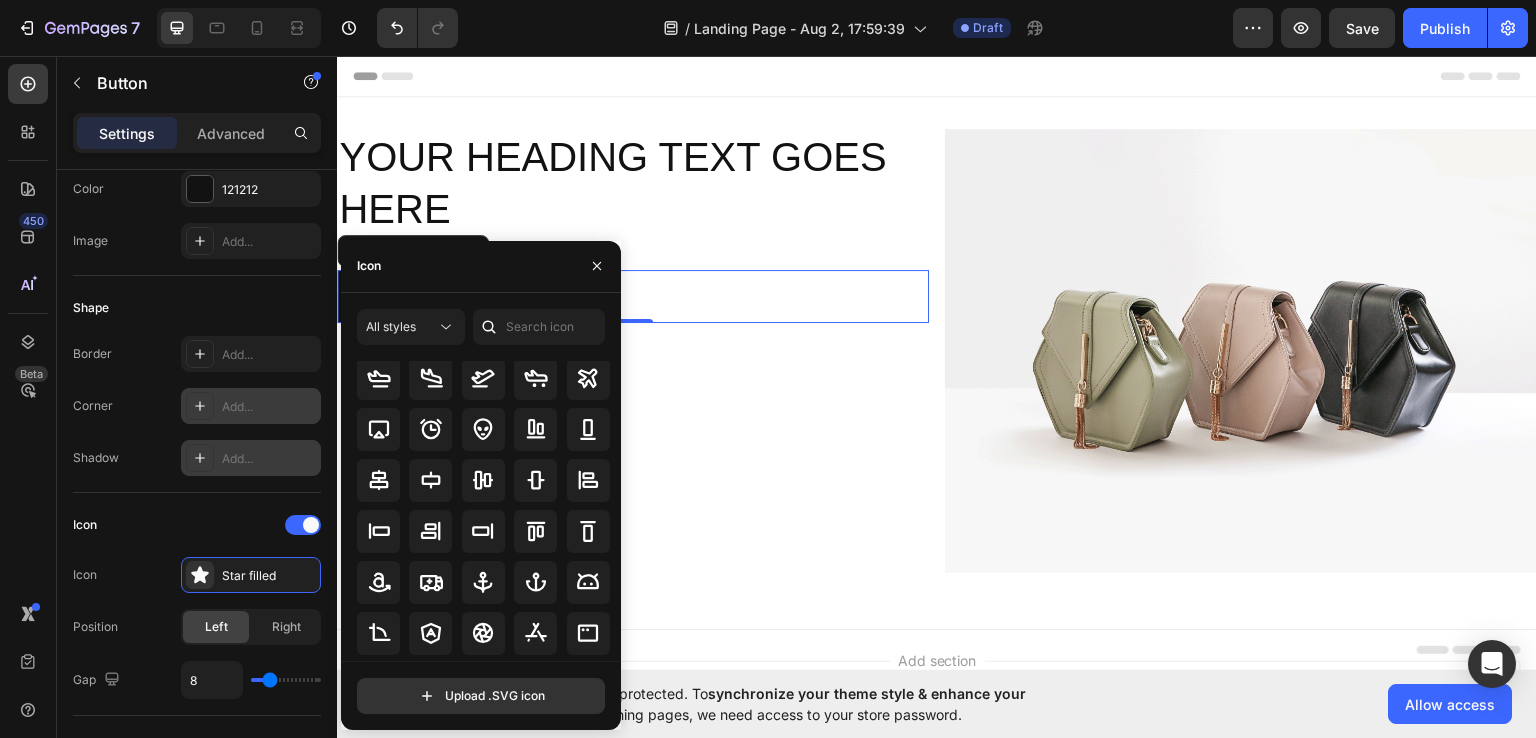 scroll, scrollTop: 0, scrollLeft: 0, axis: both 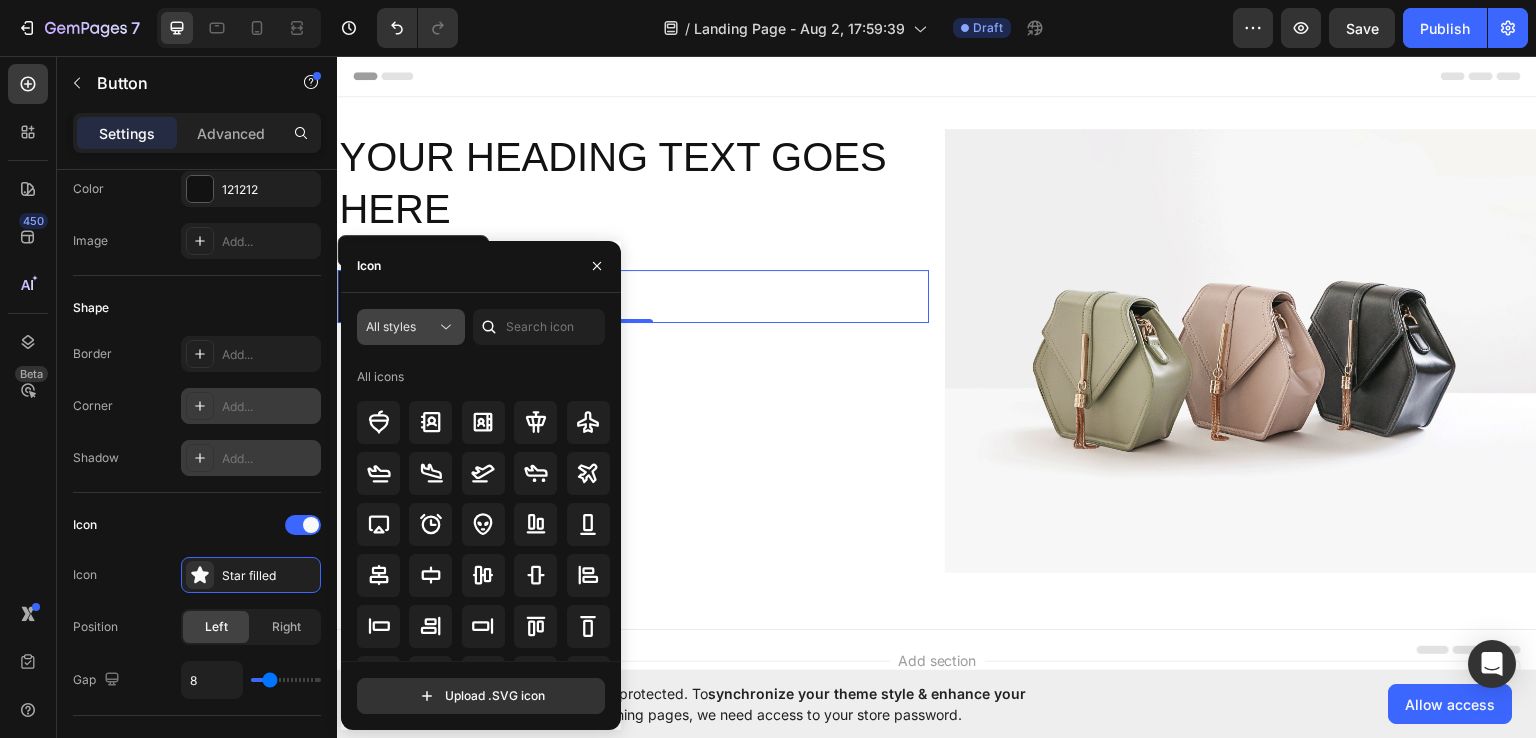 click 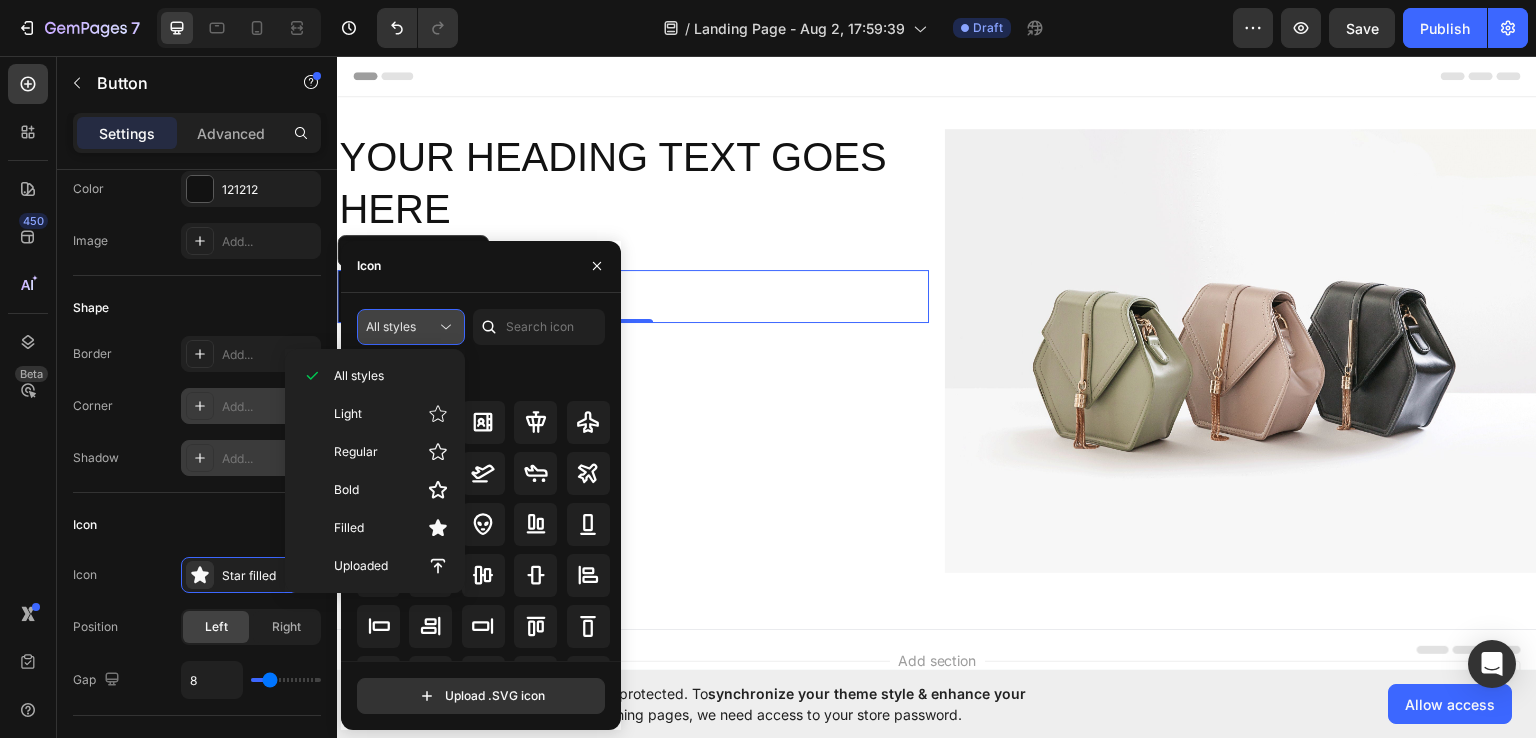 click on "All styles" at bounding box center [401, 327] 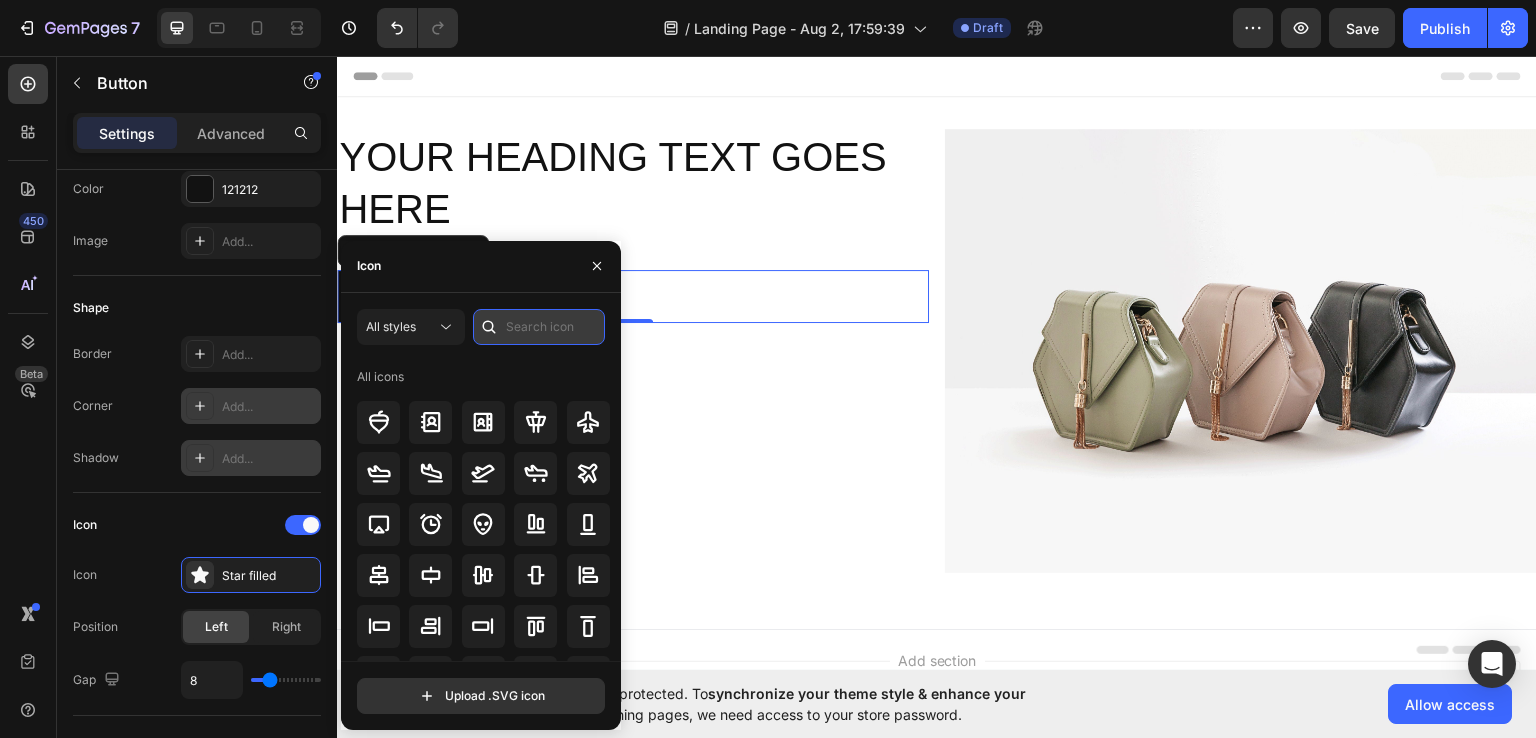 click at bounding box center [539, 327] 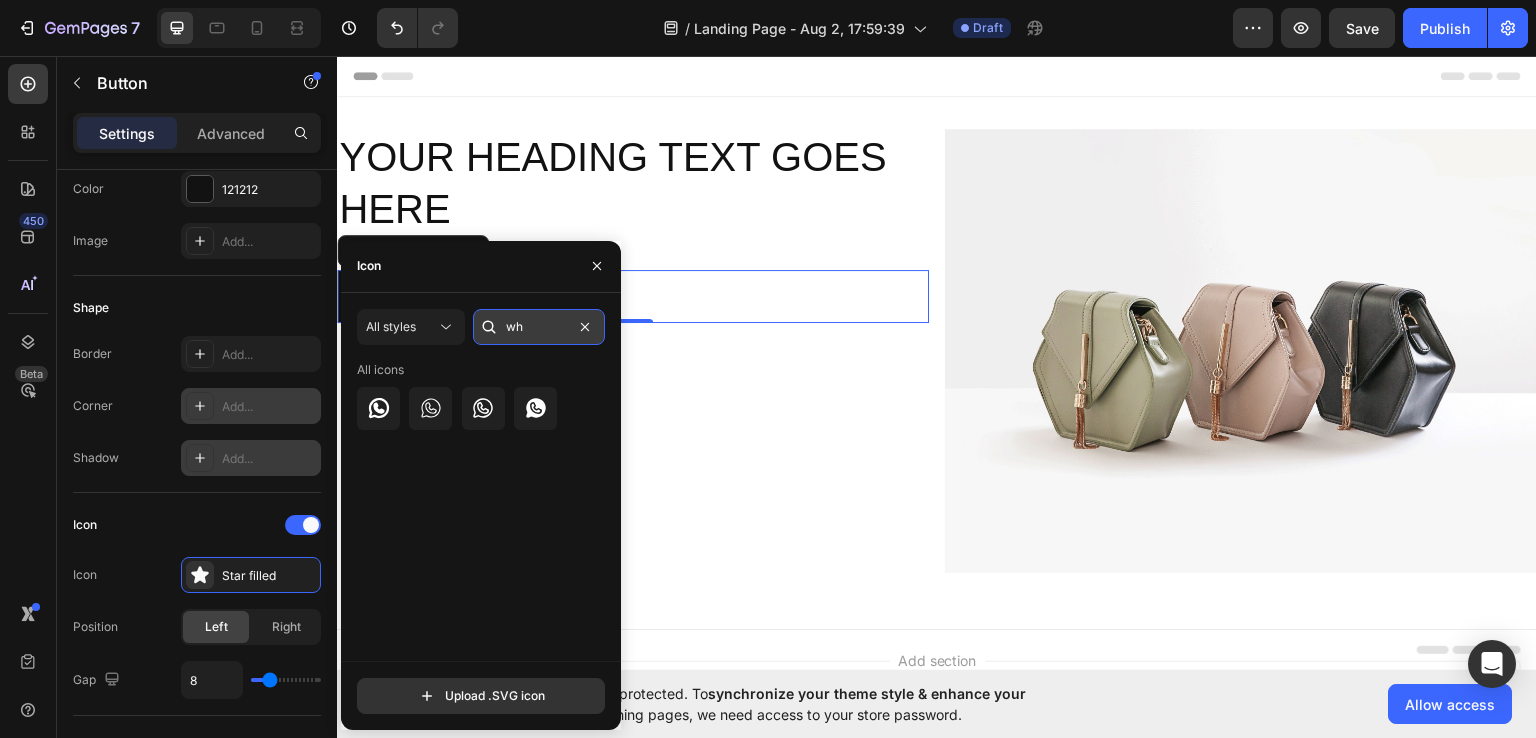 type on "w" 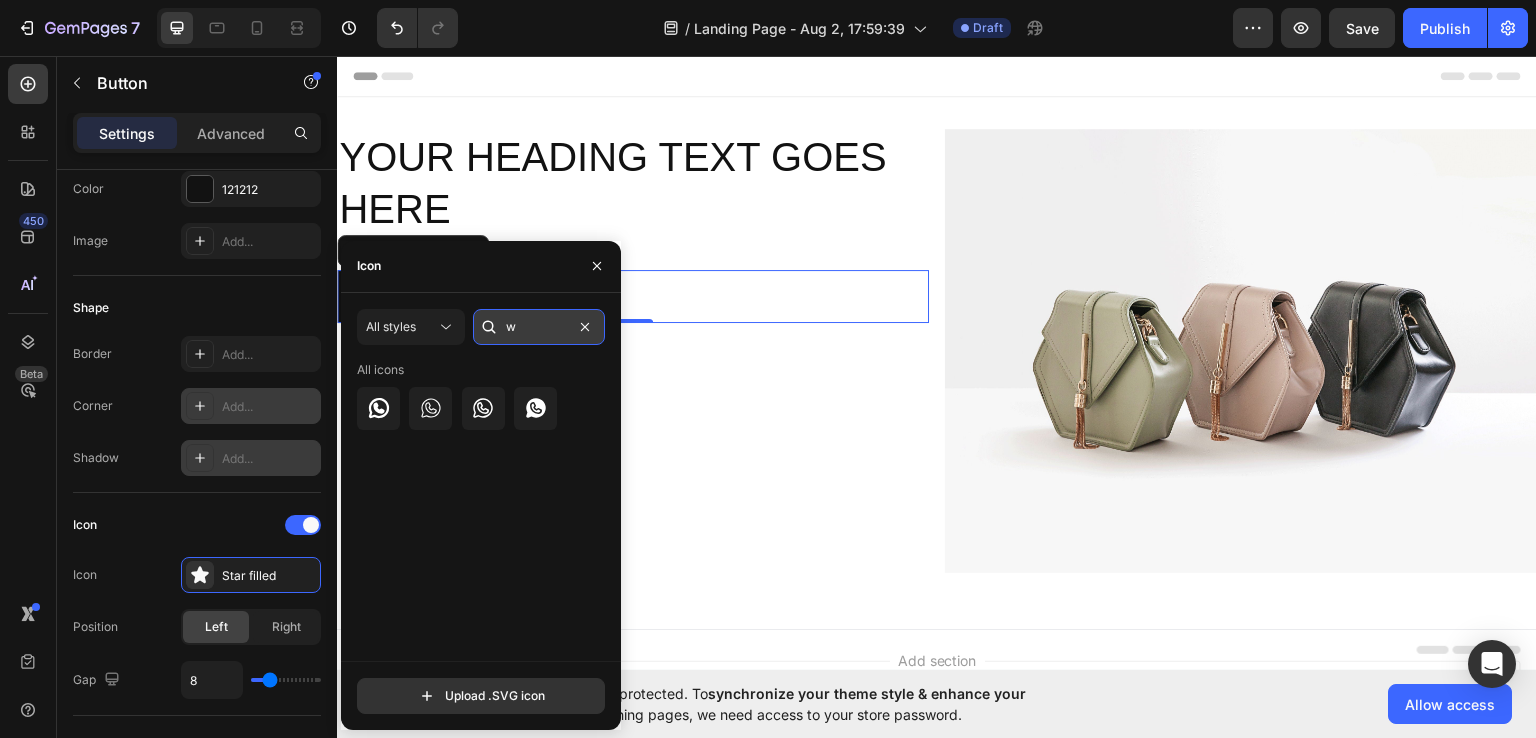 type 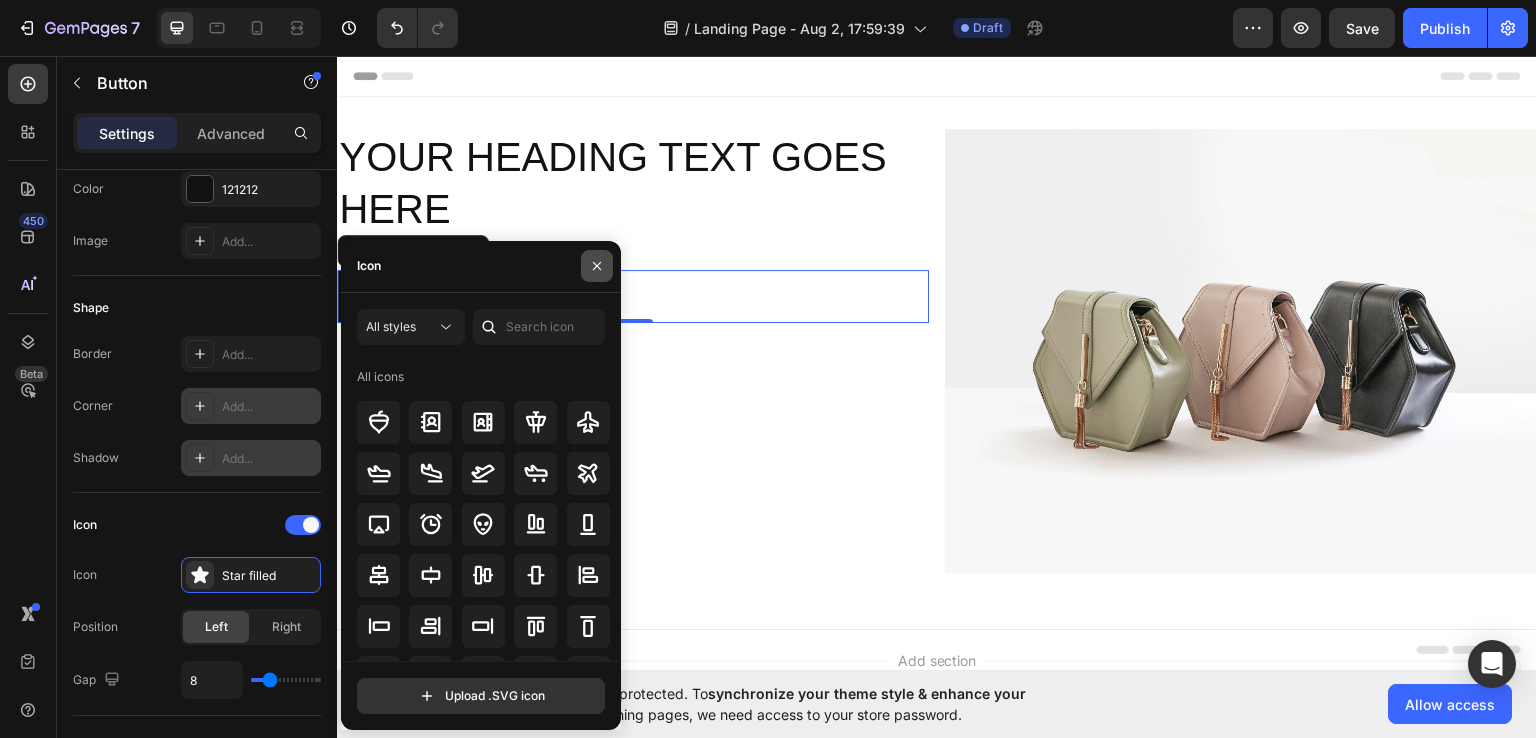 click 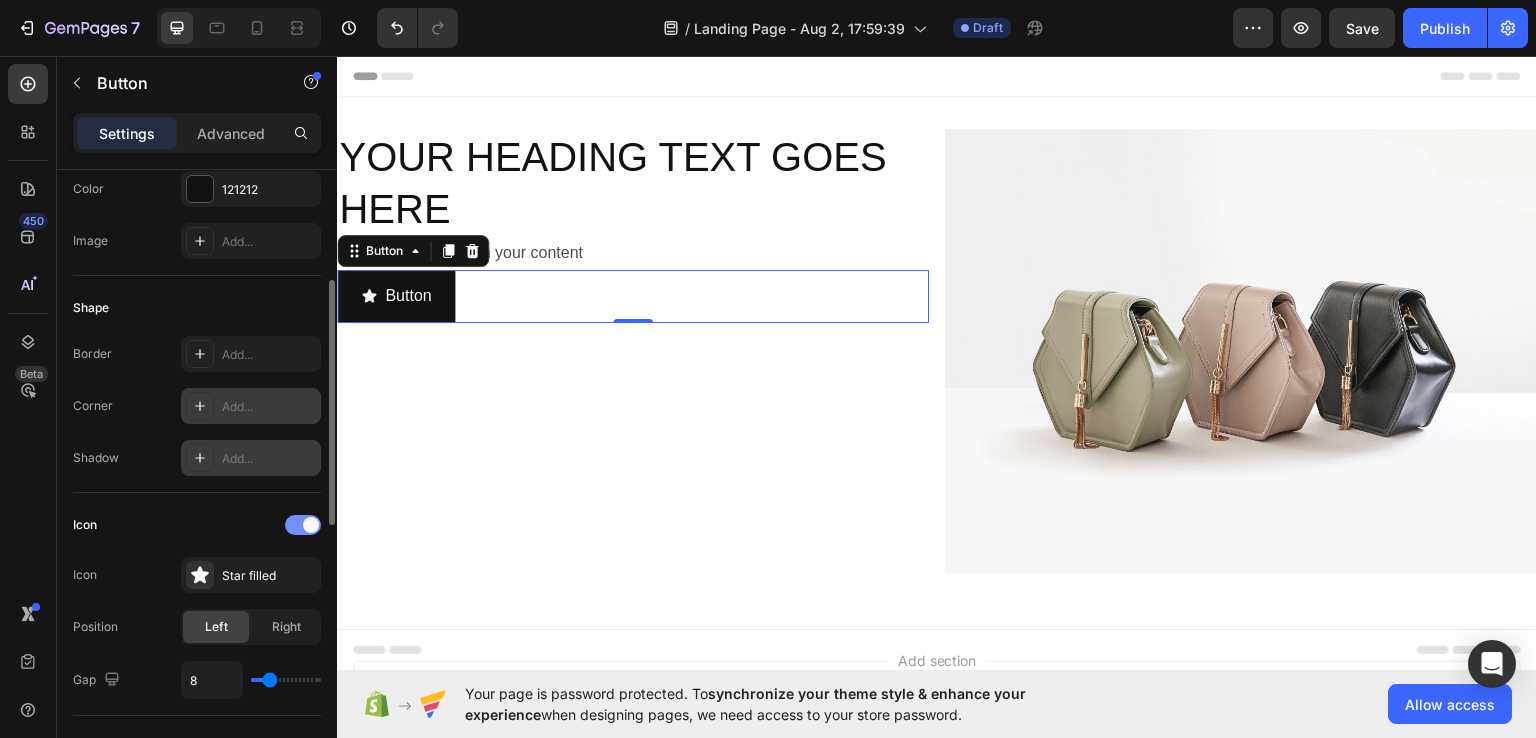click at bounding box center [303, 525] 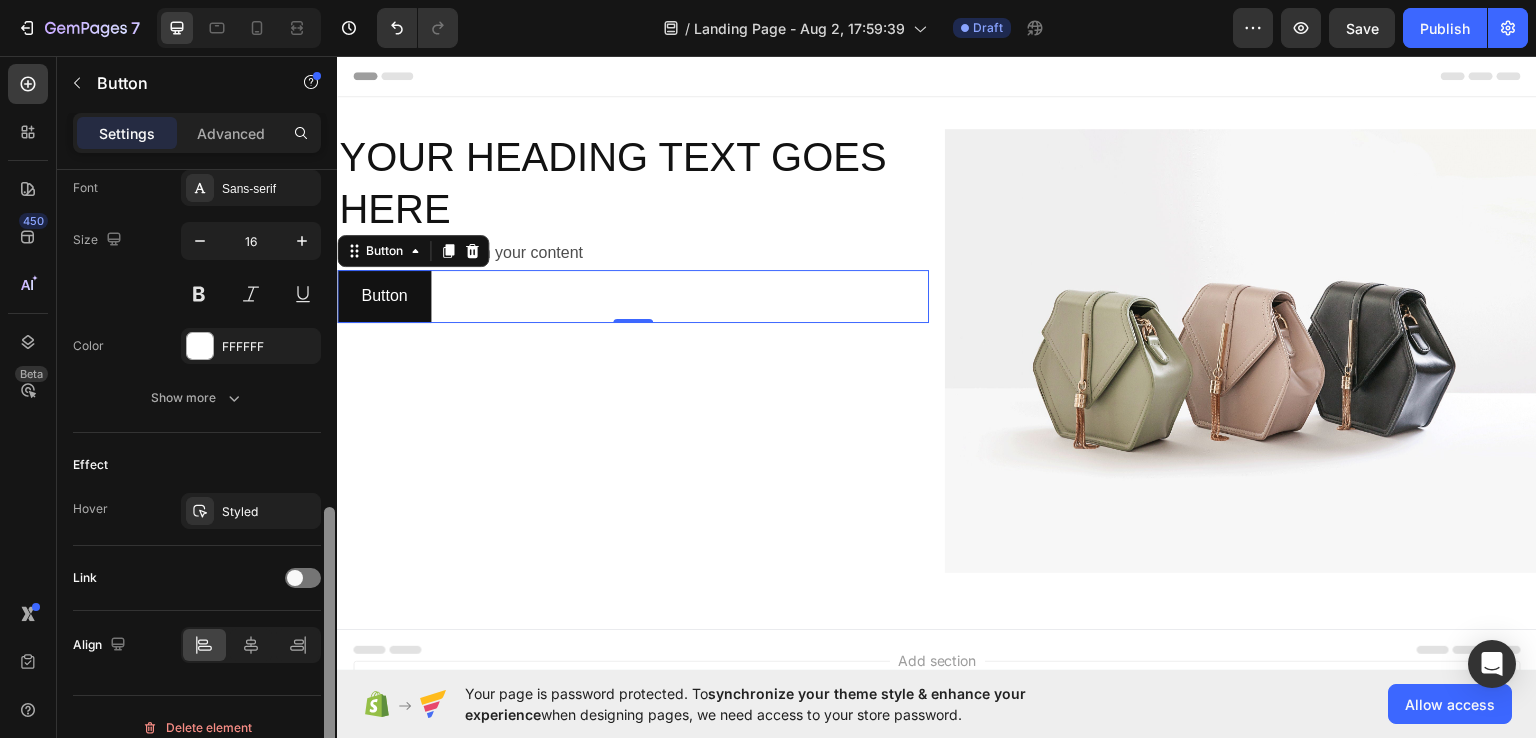scroll, scrollTop: 806, scrollLeft: 0, axis: vertical 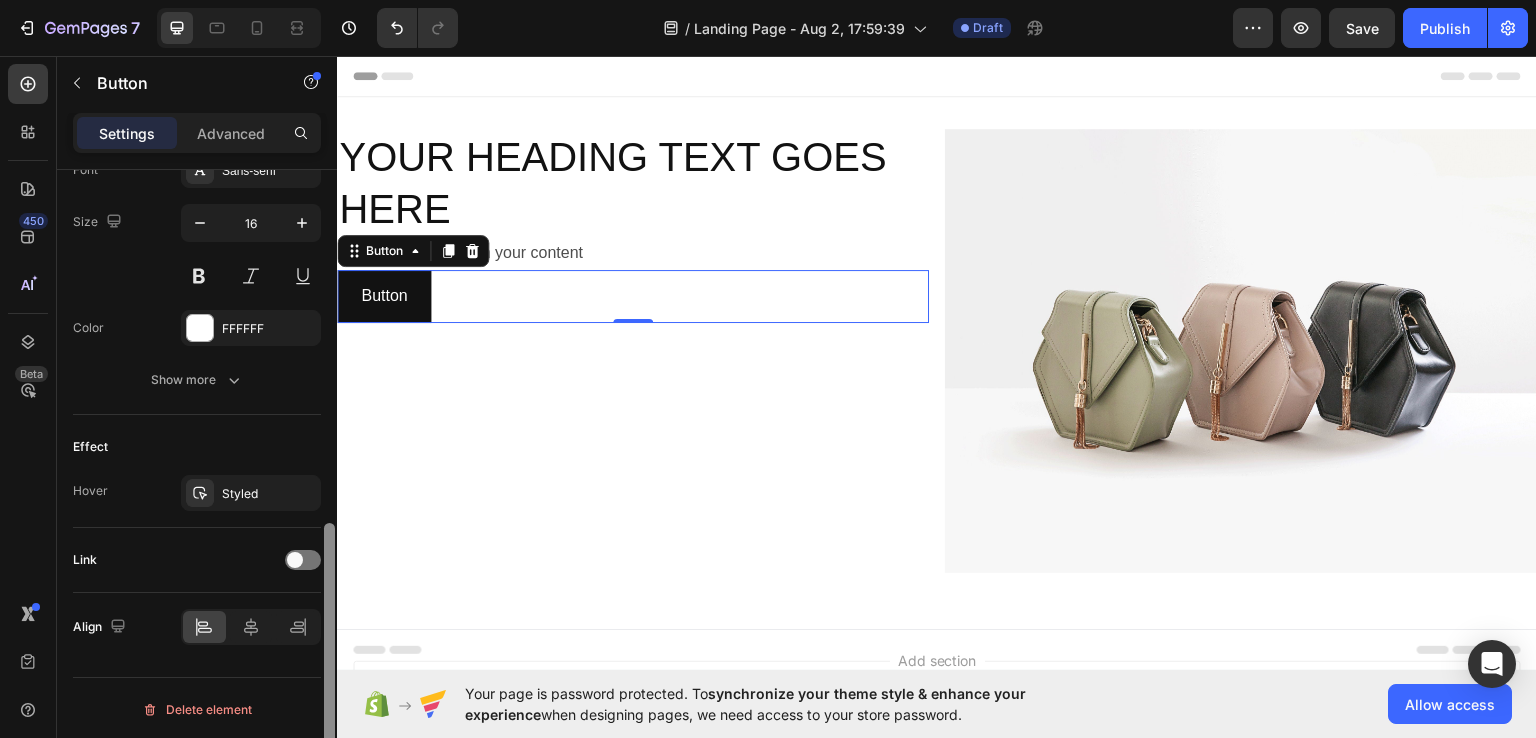 drag, startPoint x: 334, startPoint y: 454, endPoint x: 328, endPoint y: 727, distance: 273.06592 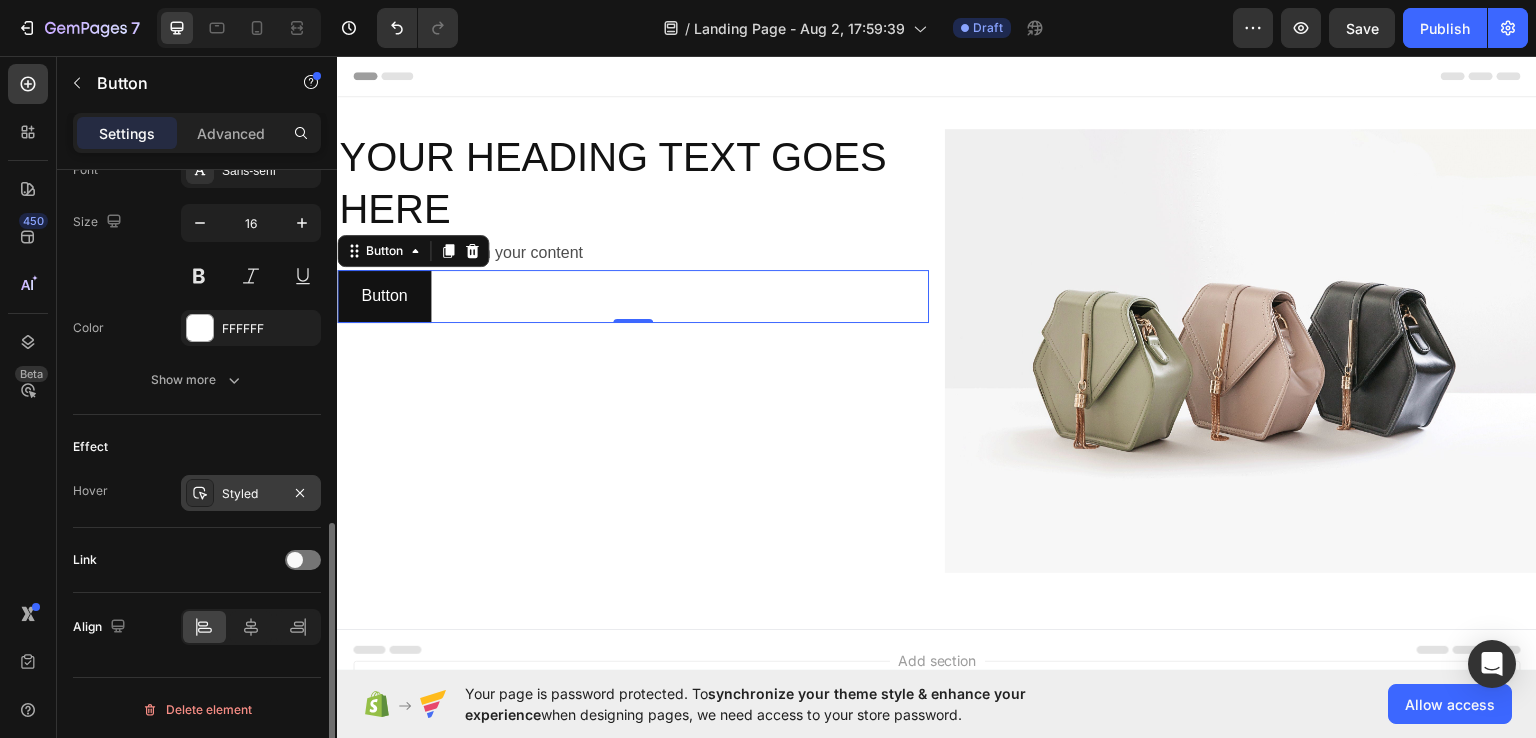 click on "Styled" at bounding box center [251, 493] 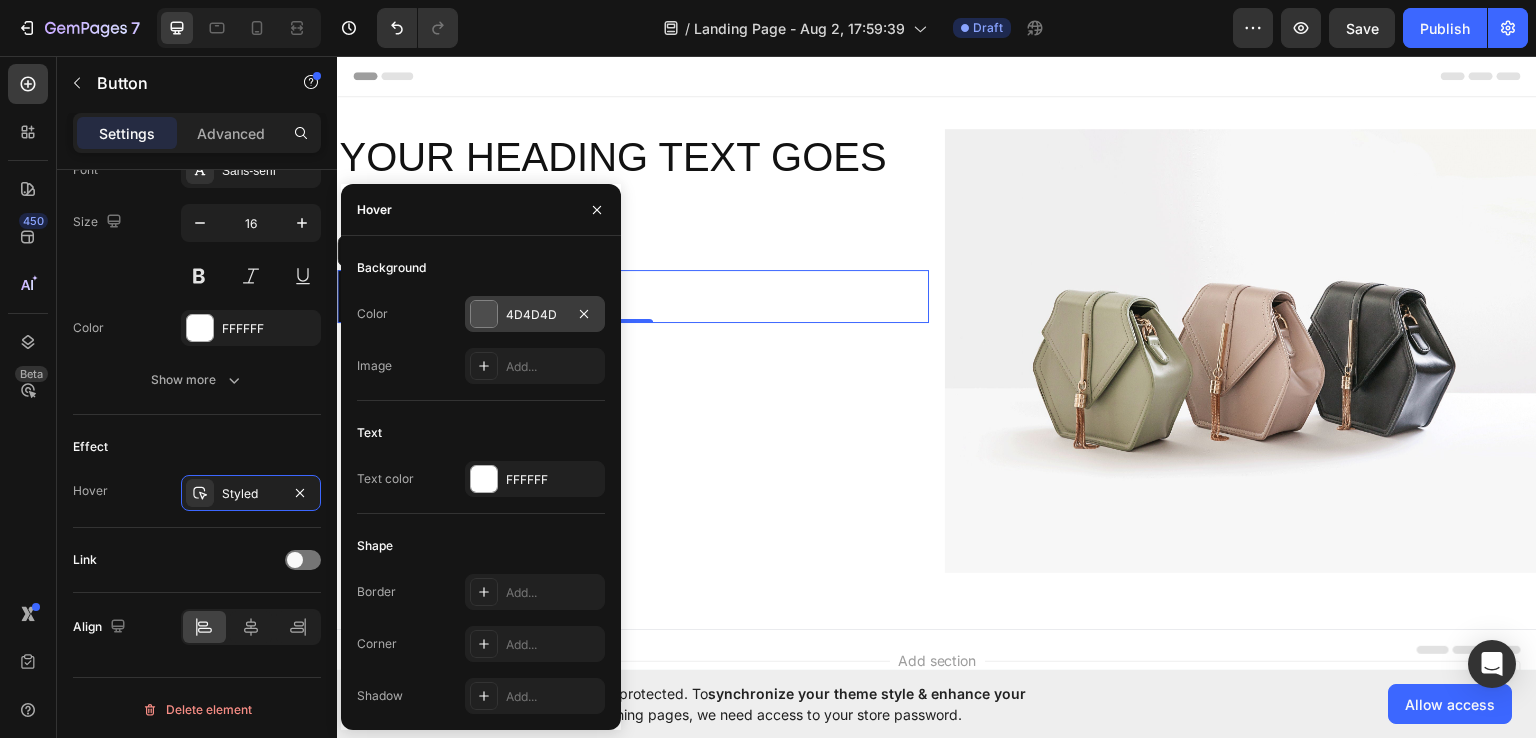 click on "4D4D4D" at bounding box center (535, 314) 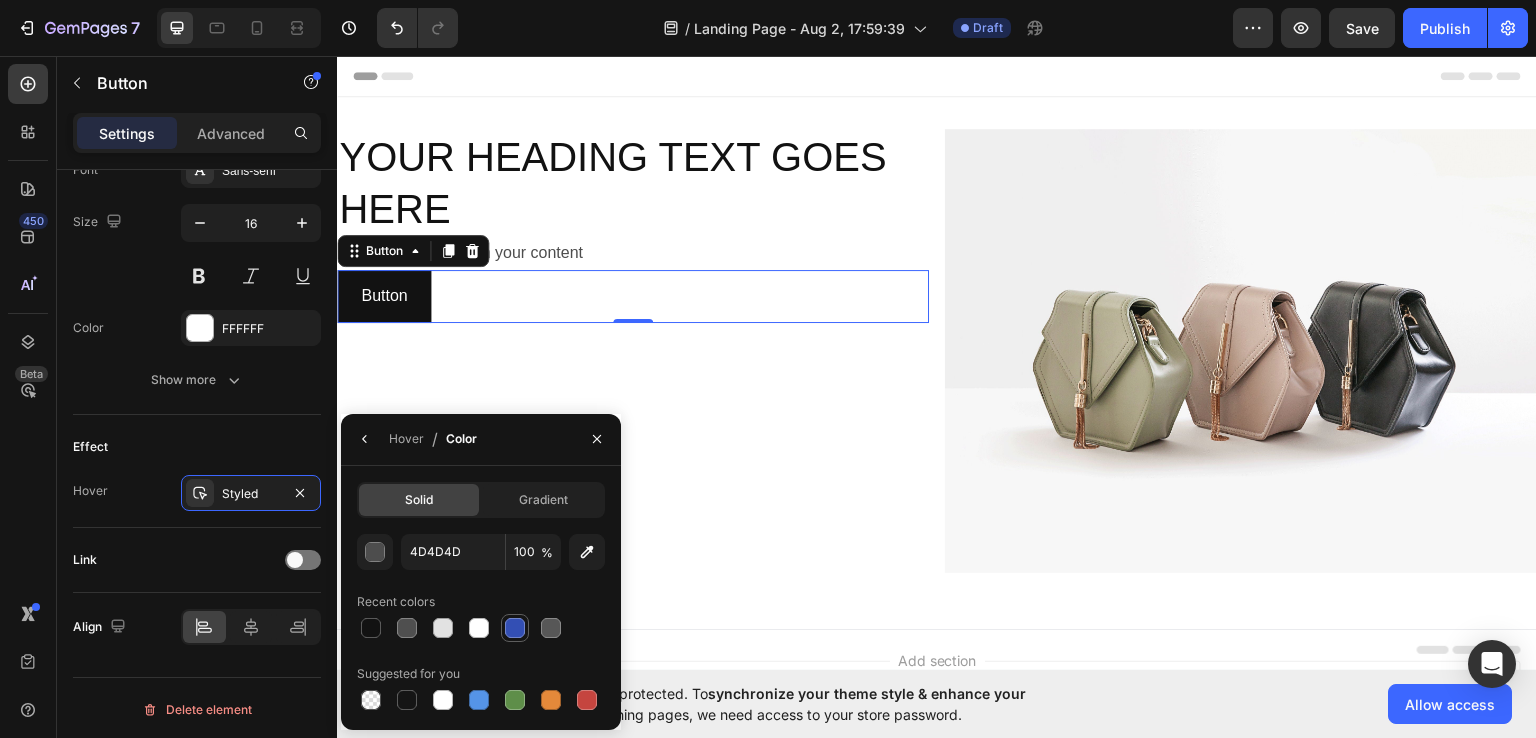 click at bounding box center [515, 628] 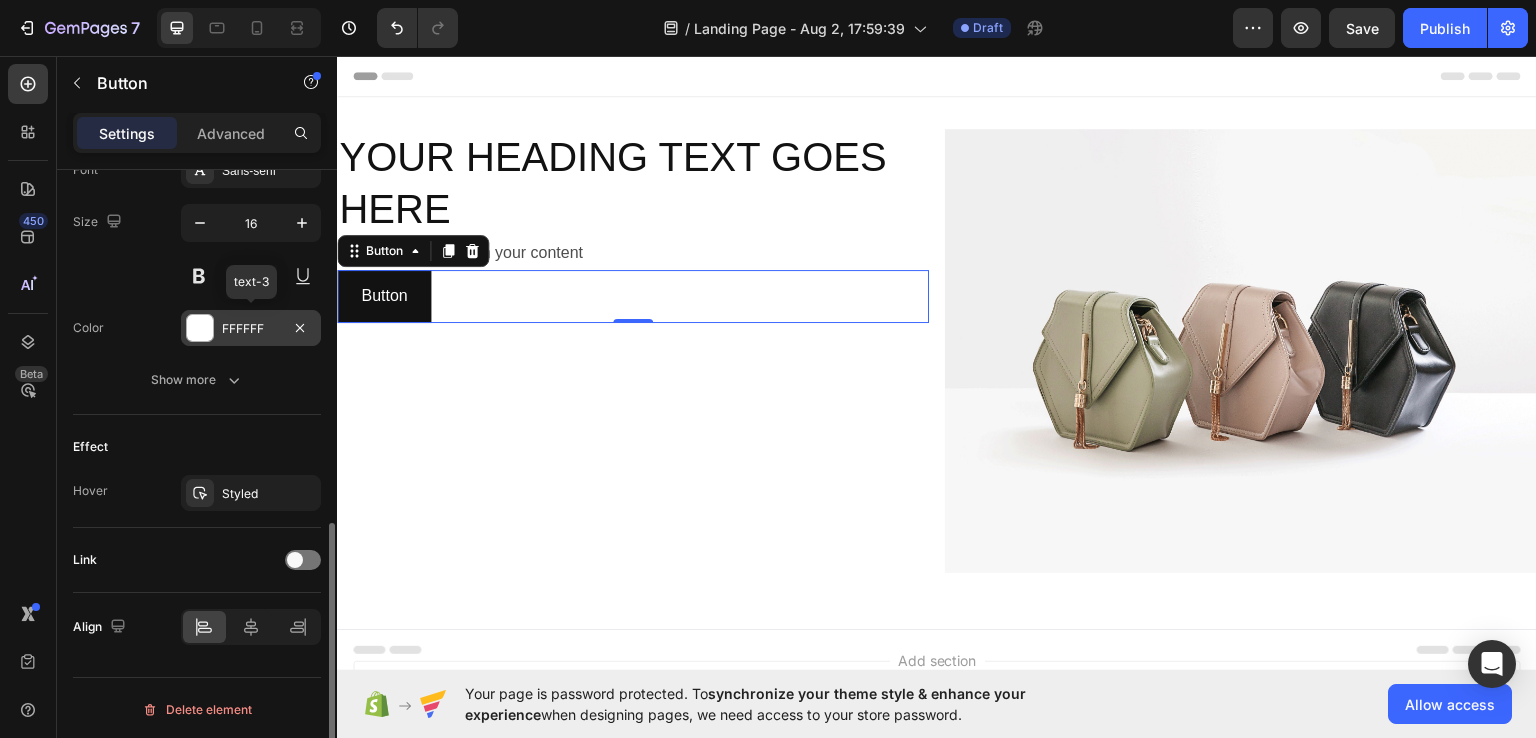 click on "FFFFFF" at bounding box center [251, 328] 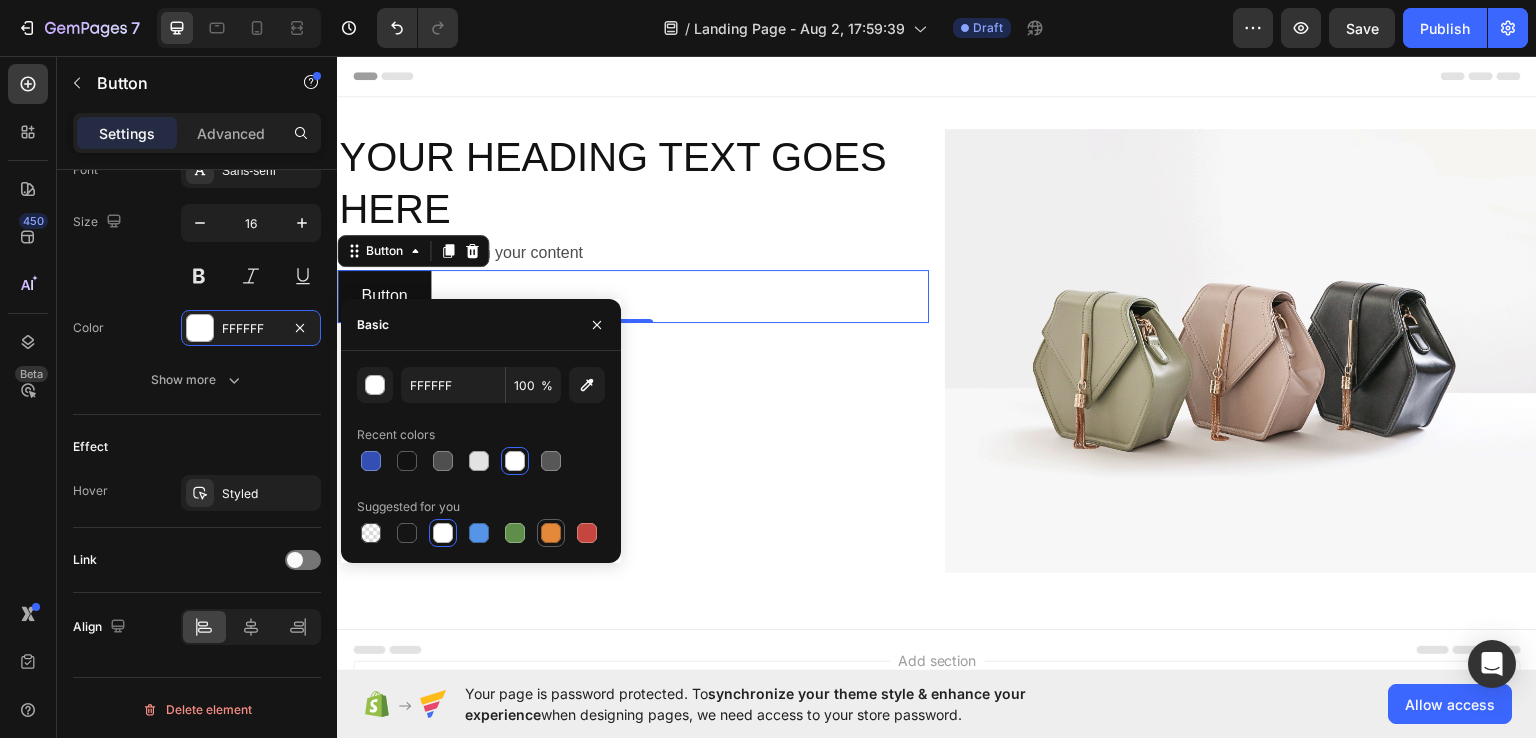click at bounding box center [551, 533] 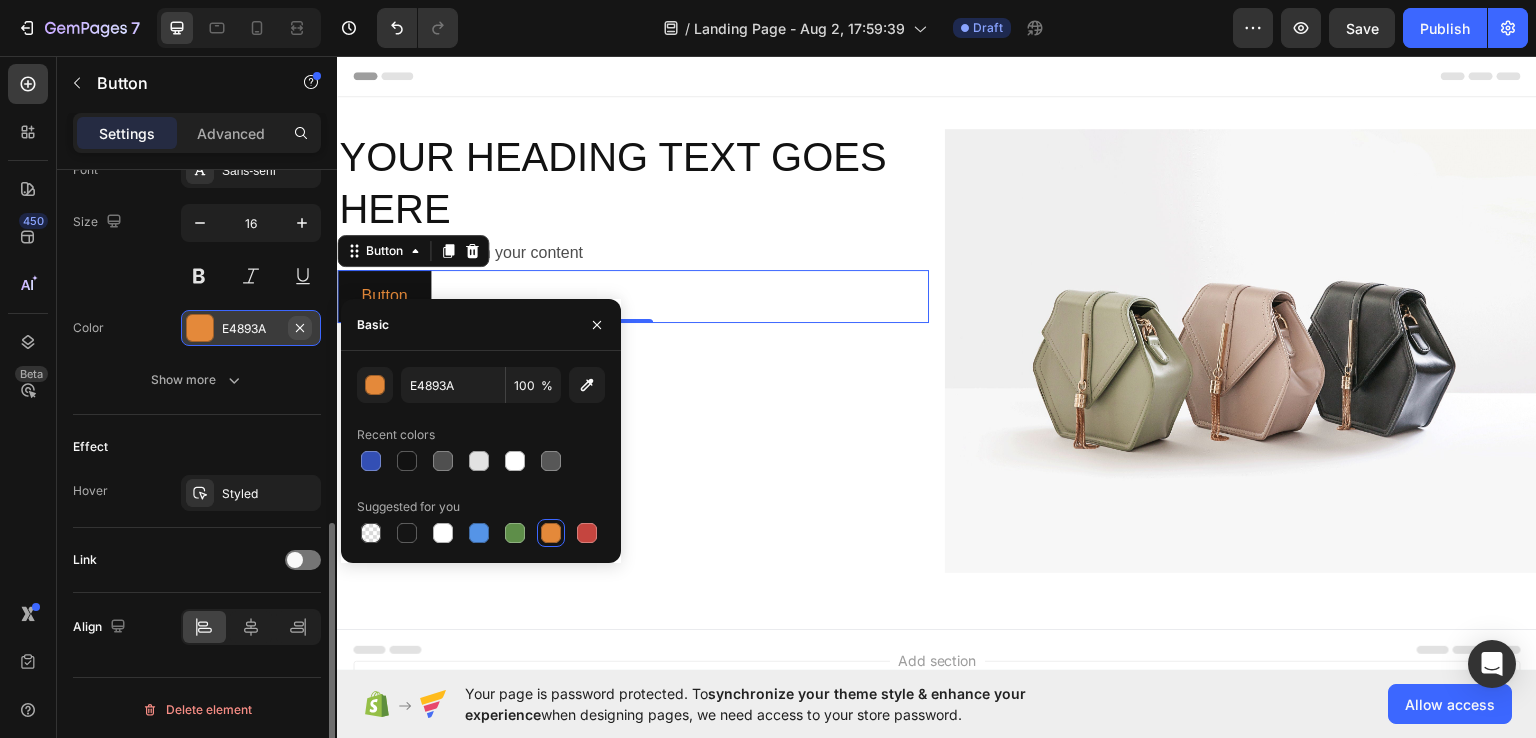 click 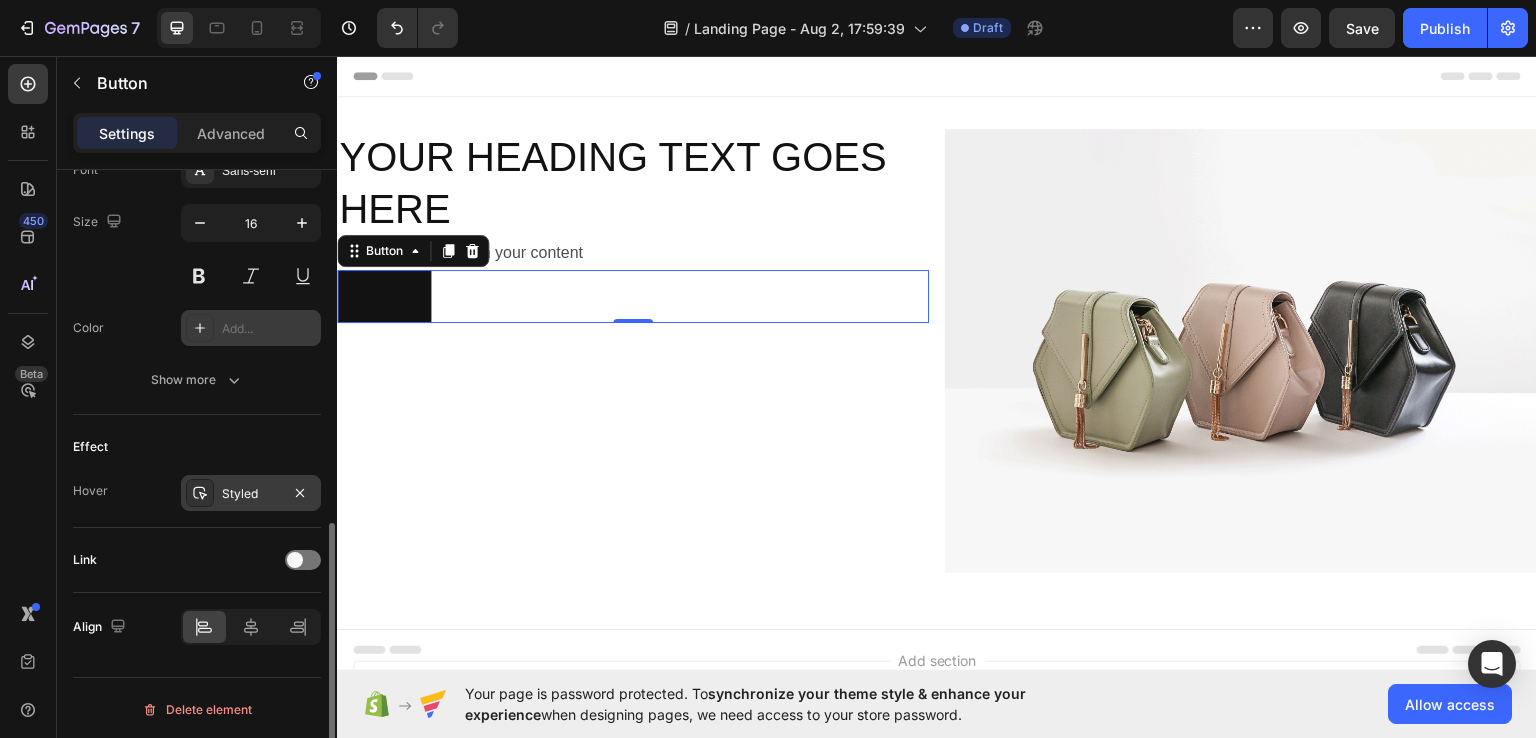click on "Styled" at bounding box center [251, 494] 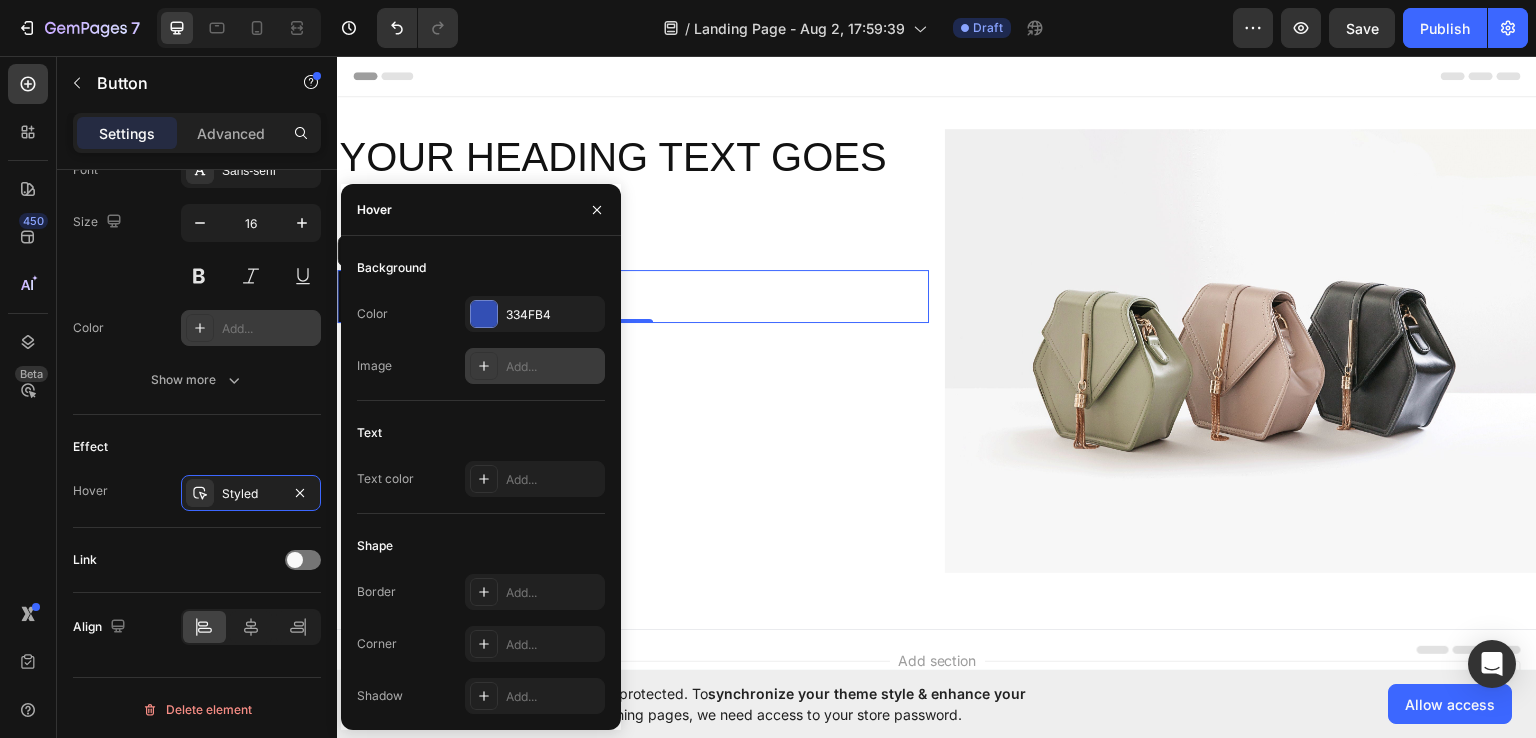 click 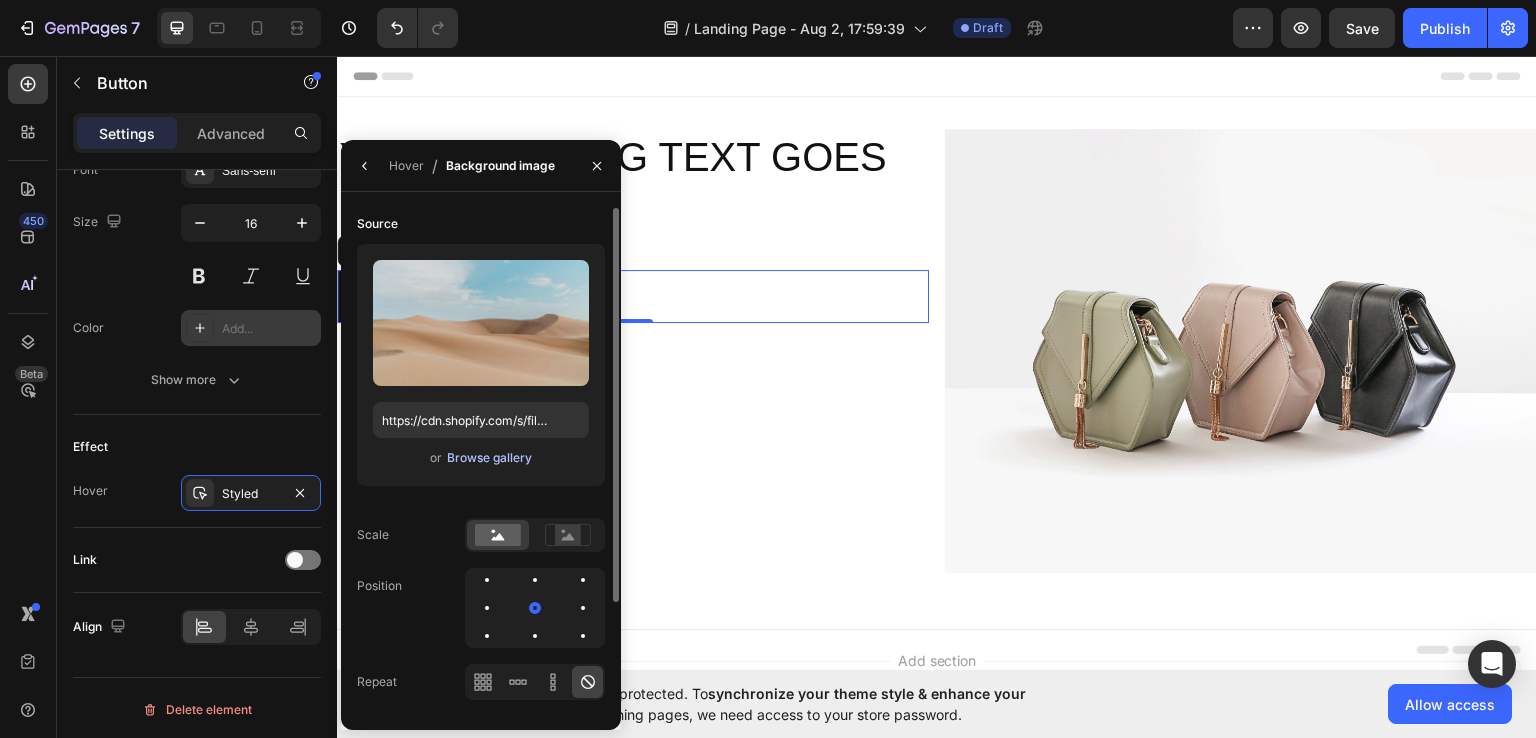 click on "Browse gallery" at bounding box center [489, 458] 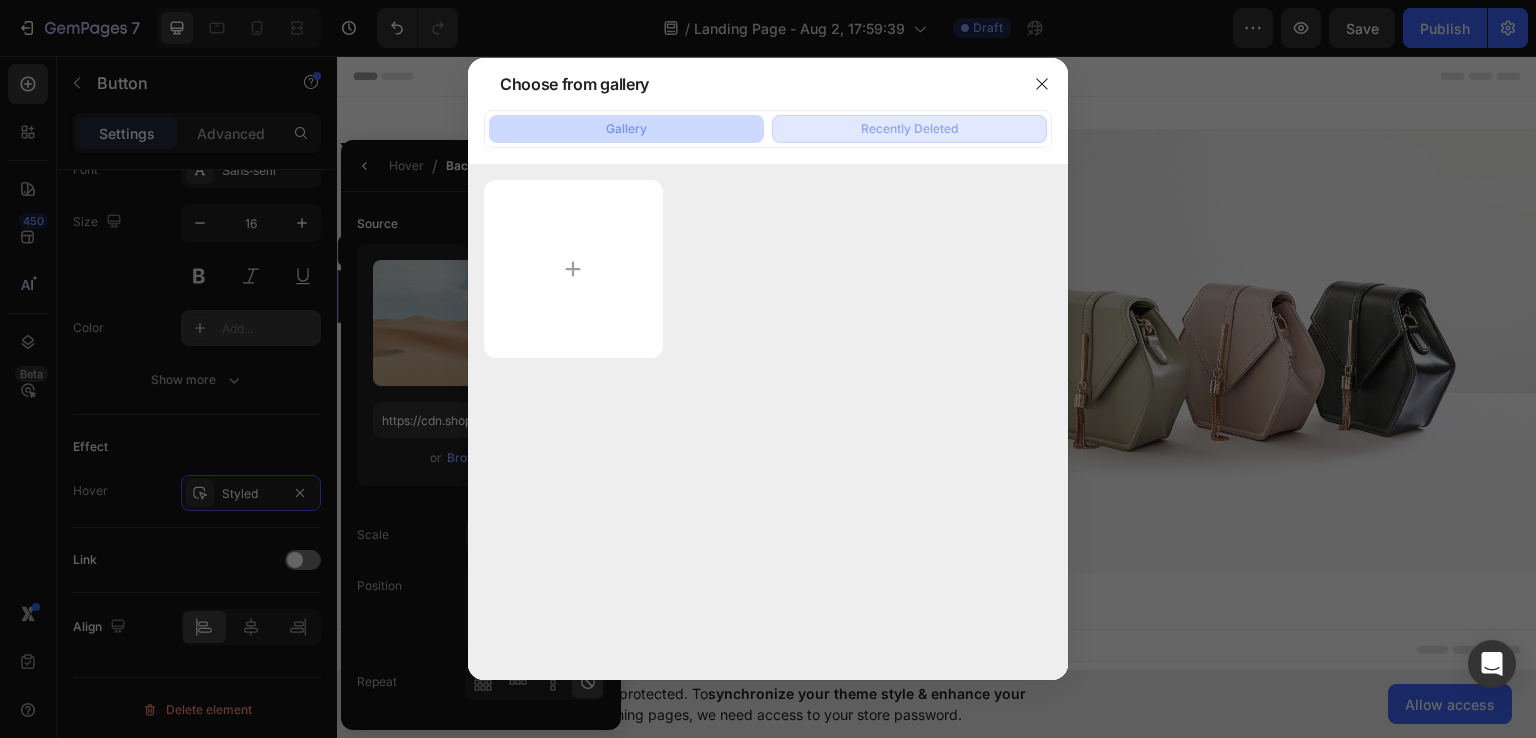 click on "Recently Deleted" 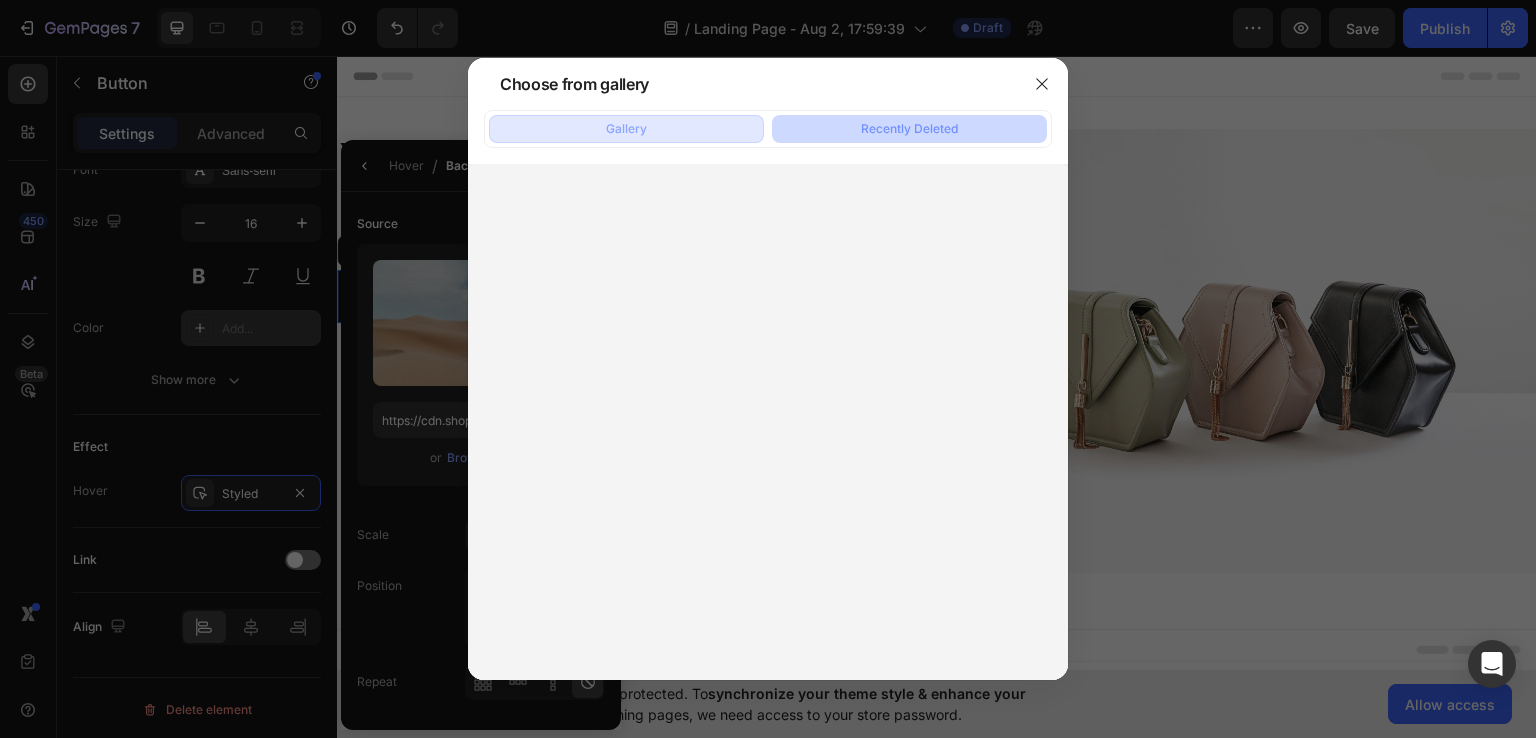 click on "Gallery" 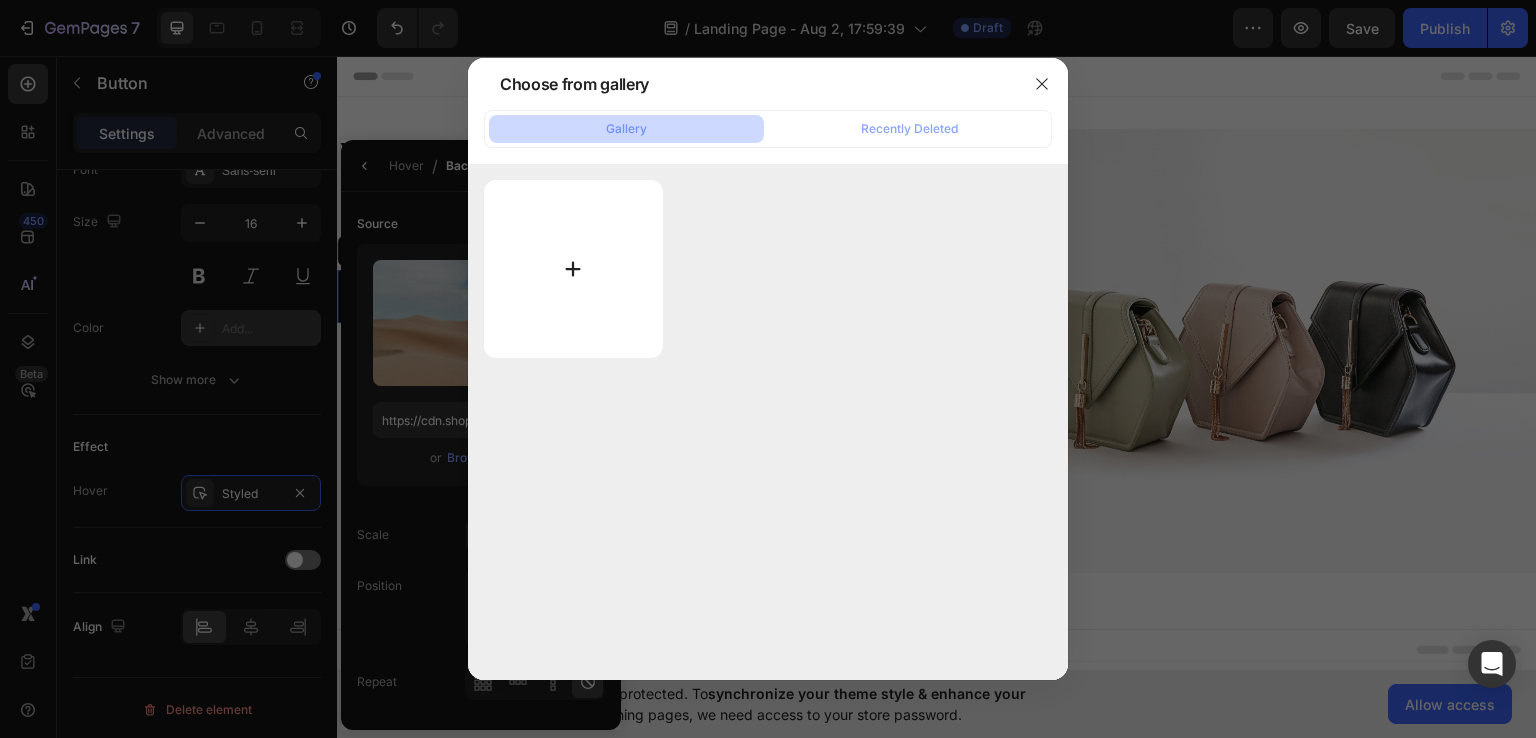 click at bounding box center (573, 269) 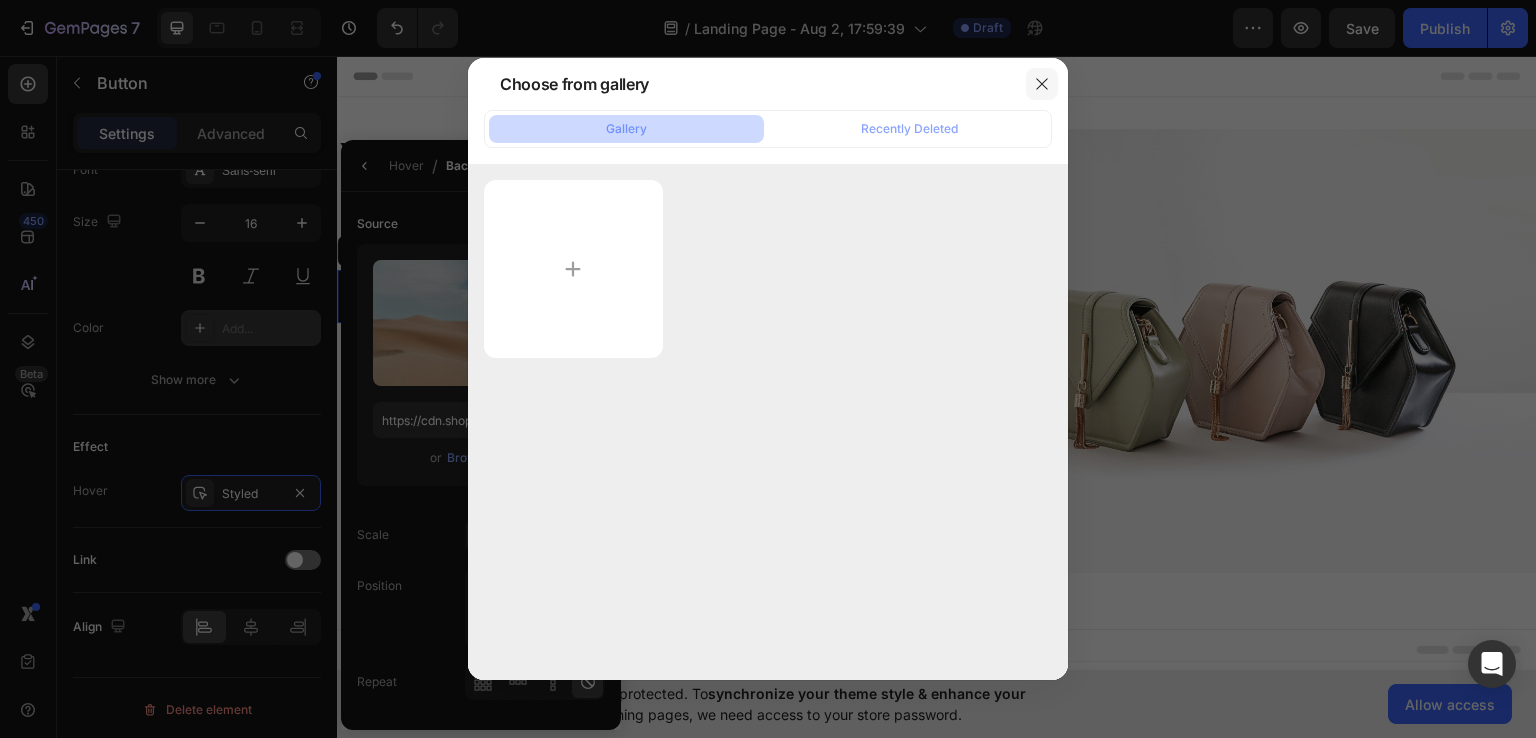 click 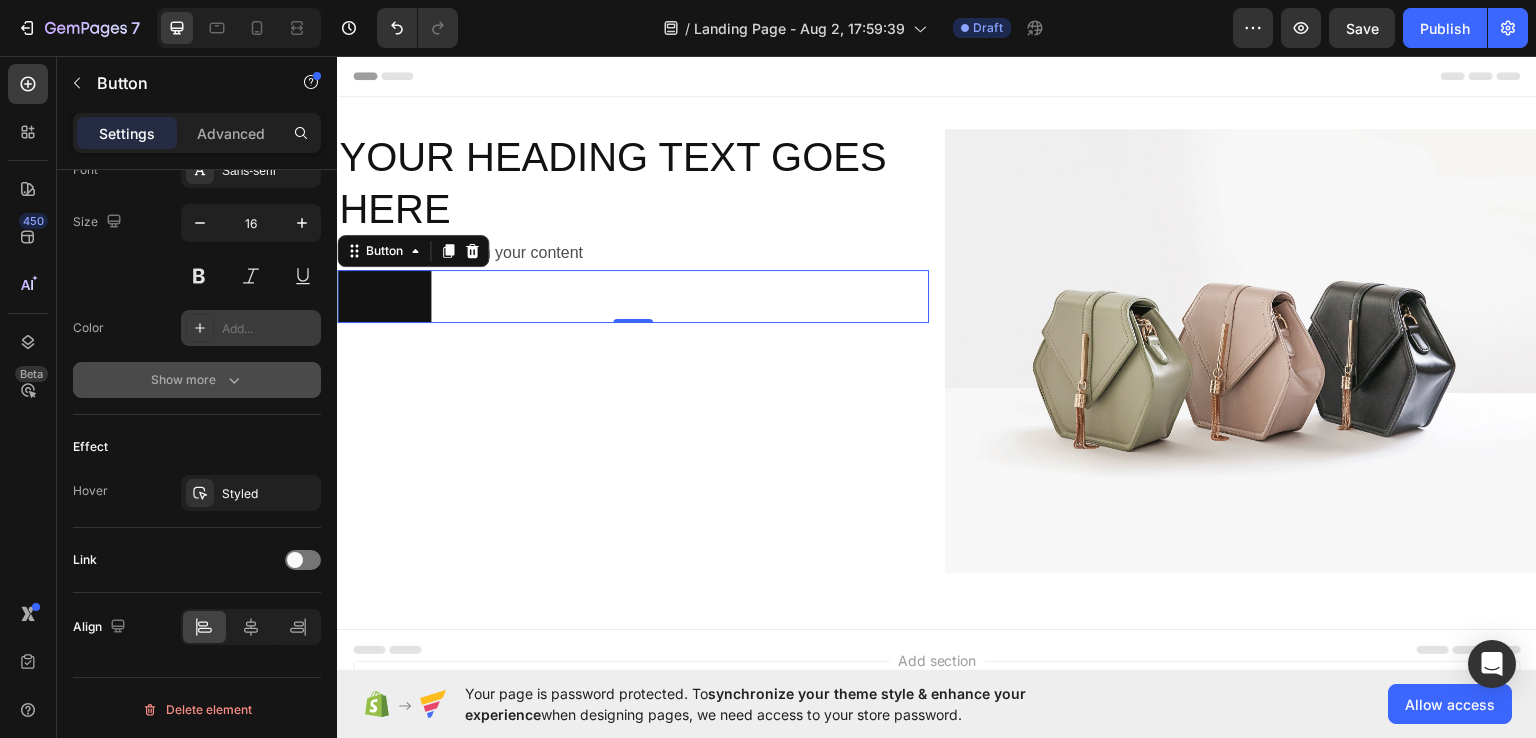 click 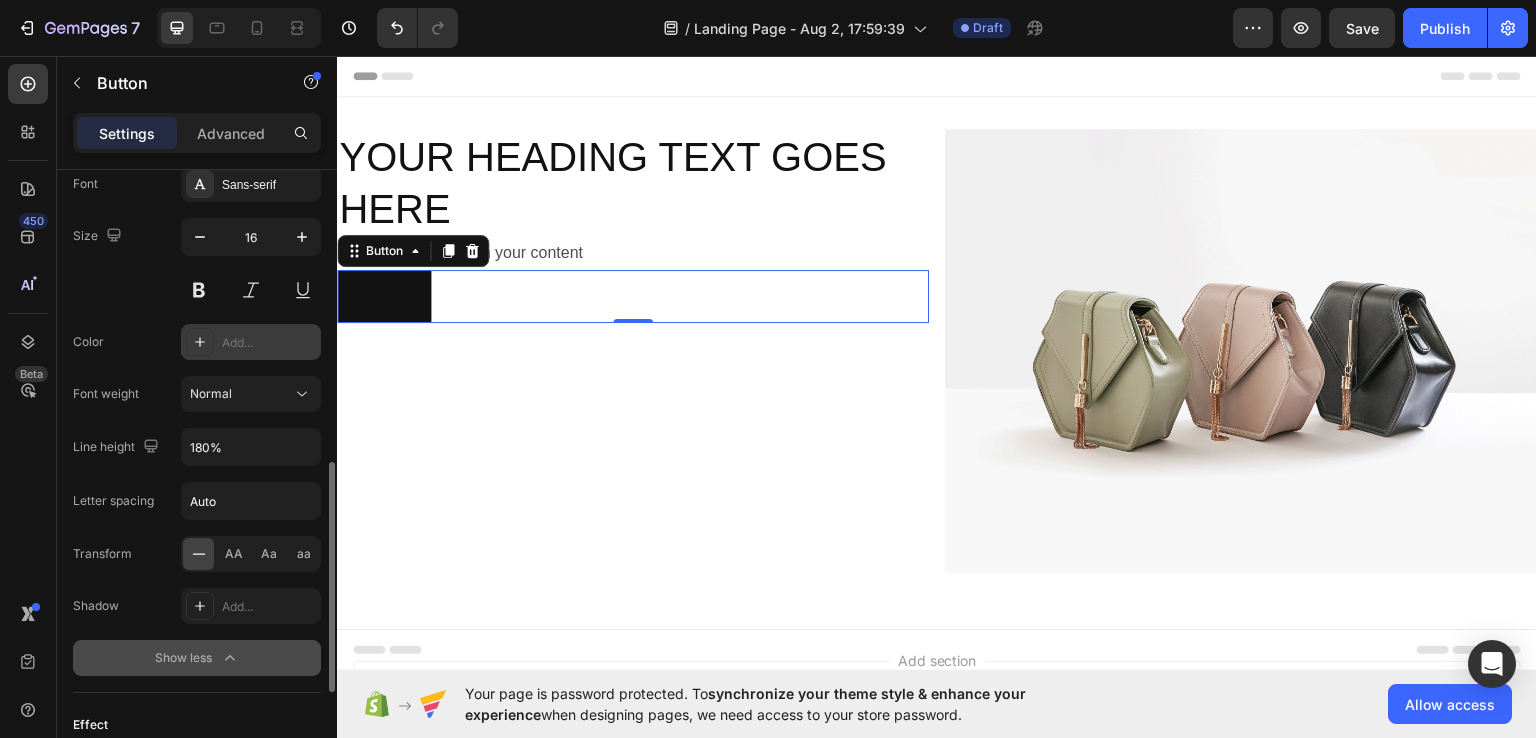 scroll, scrollTop: 786, scrollLeft: 0, axis: vertical 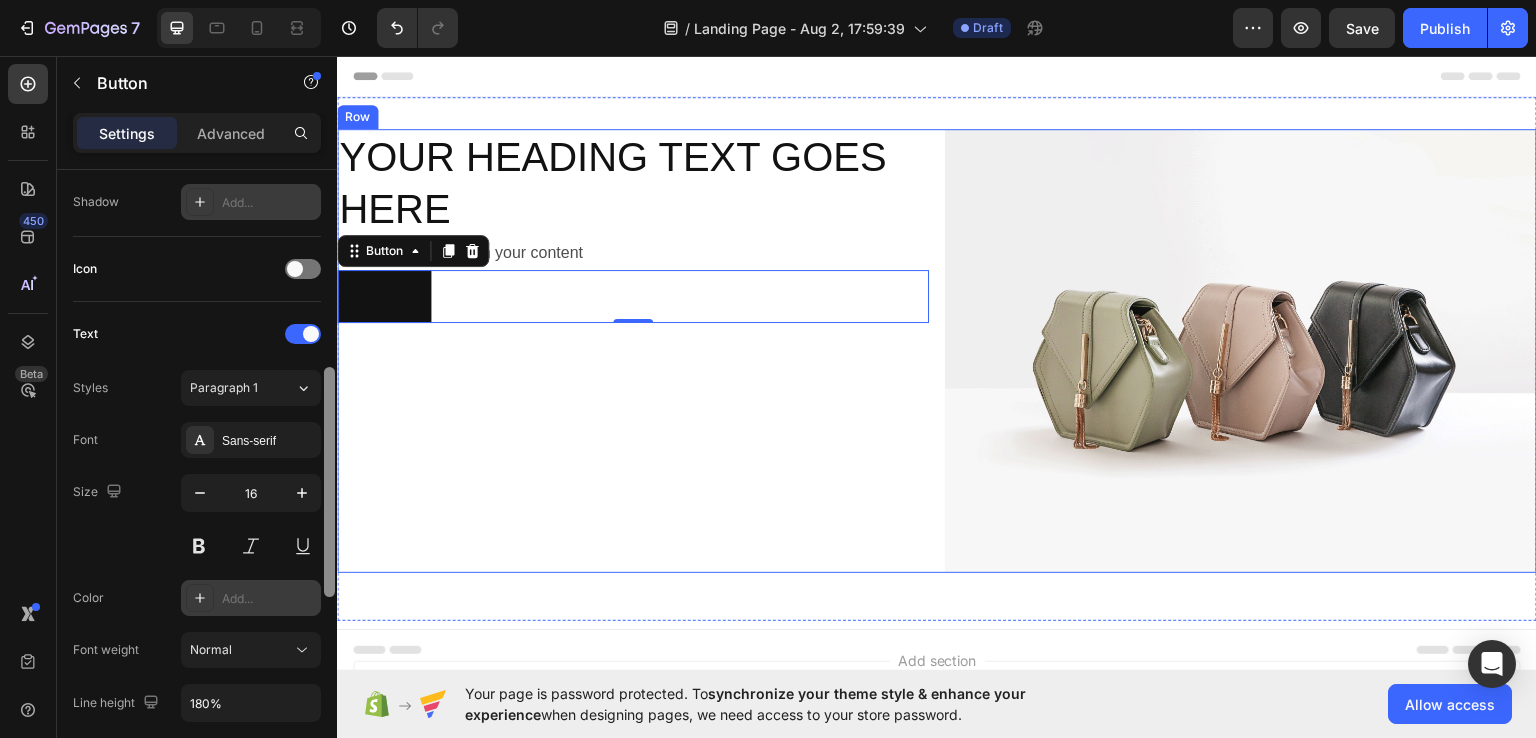 drag, startPoint x: 668, startPoint y: 528, endPoint x: 343, endPoint y: 365, distance: 363.58493 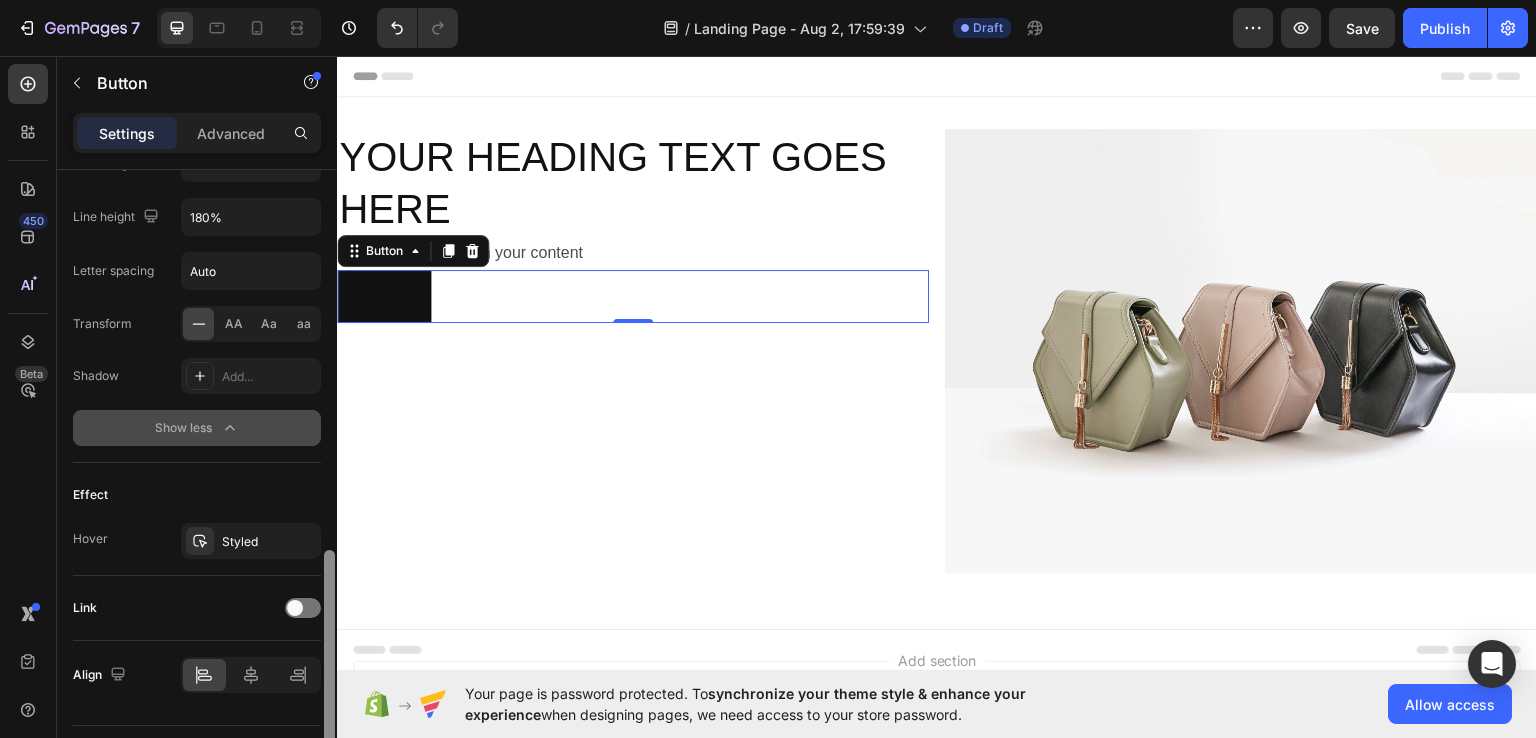 scroll, scrollTop: 1036, scrollLeft: 0, axis: vertical 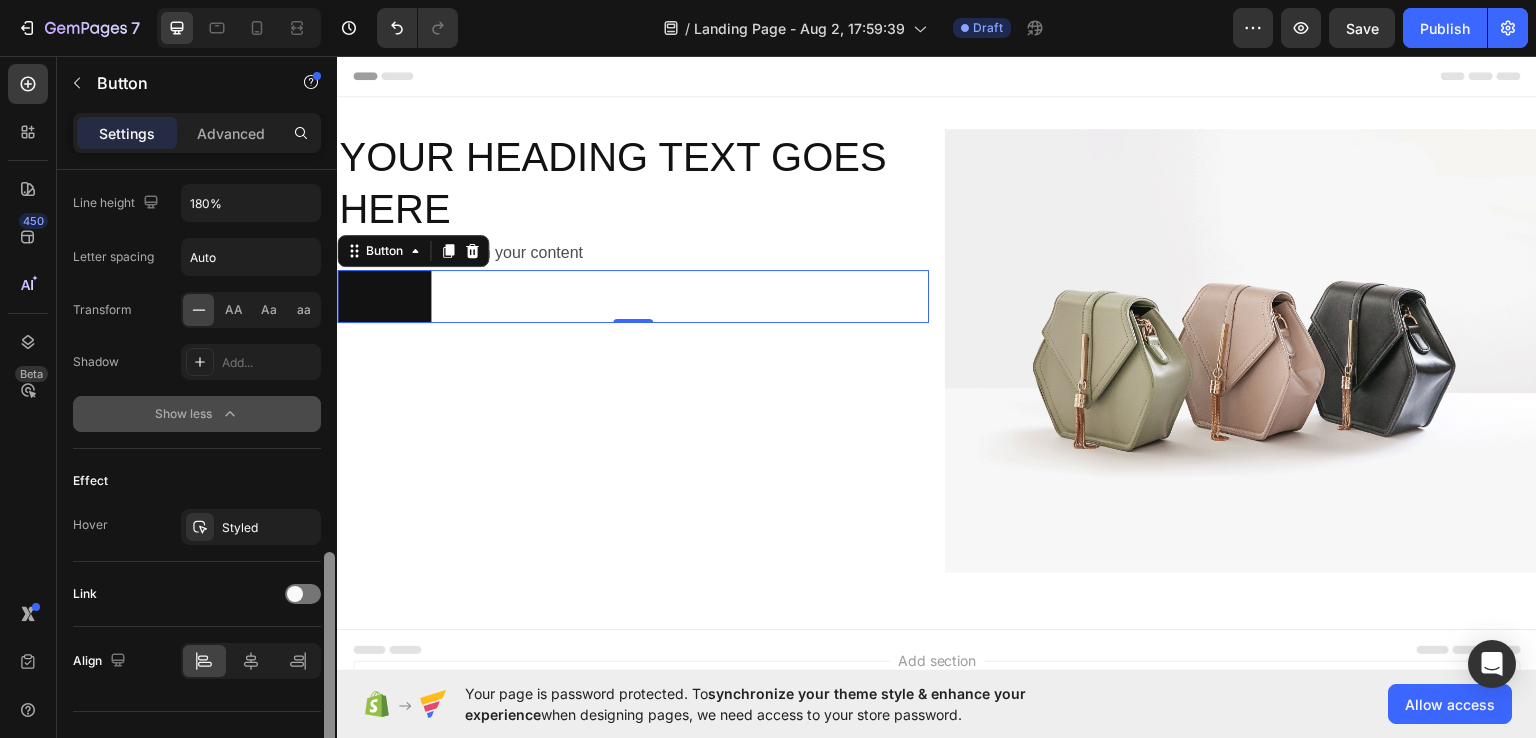 click at bounding box center (329, 667) 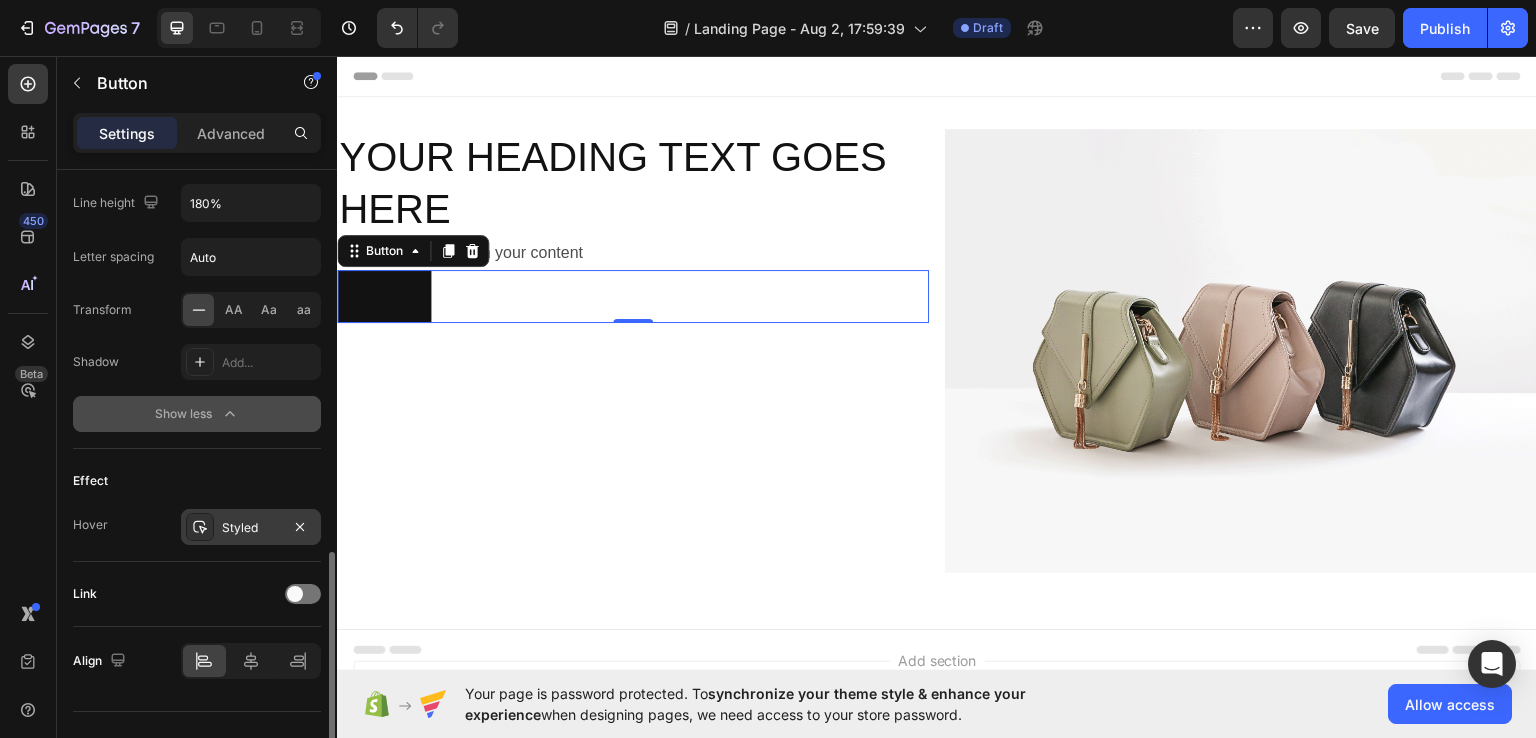click on "Styled" at bounding box center (251, 528) 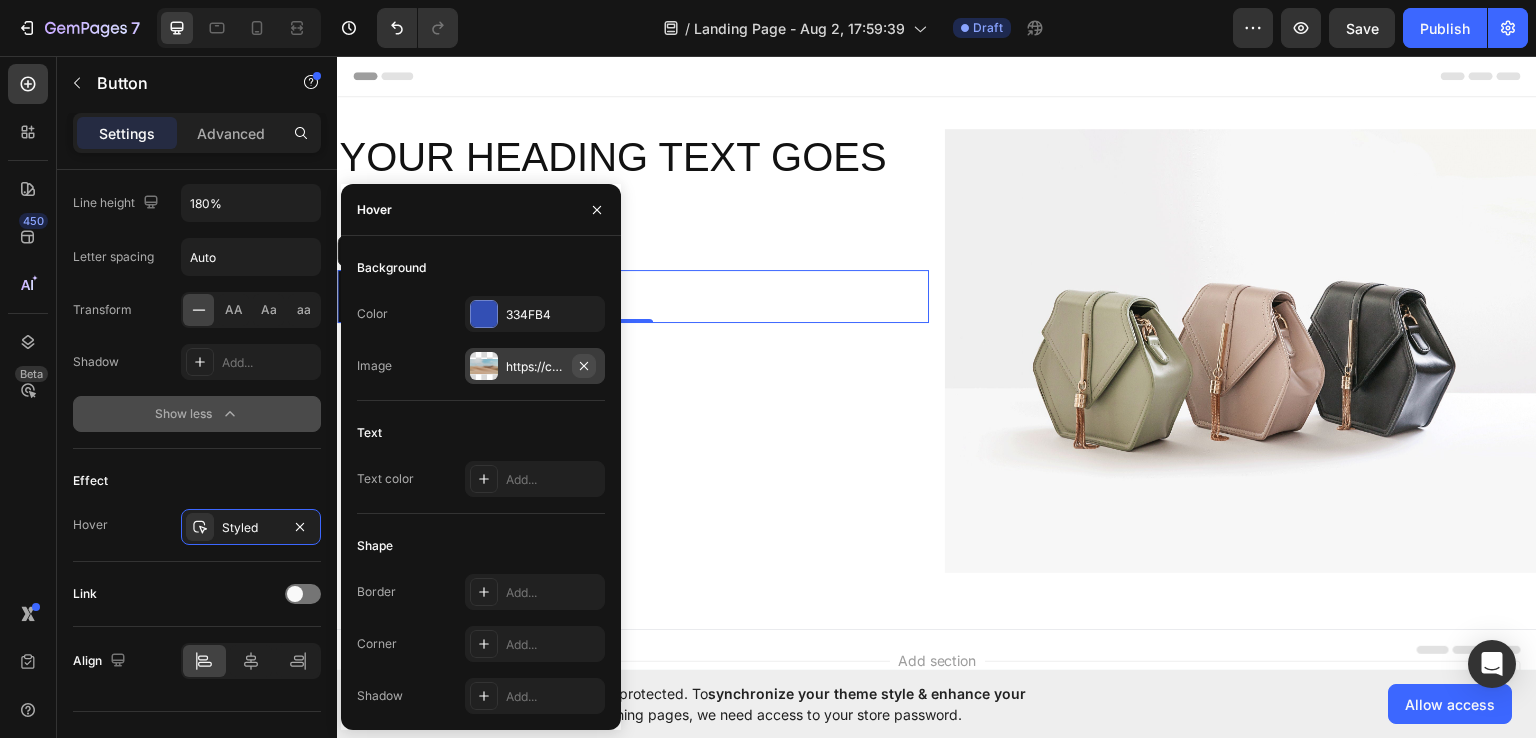 click 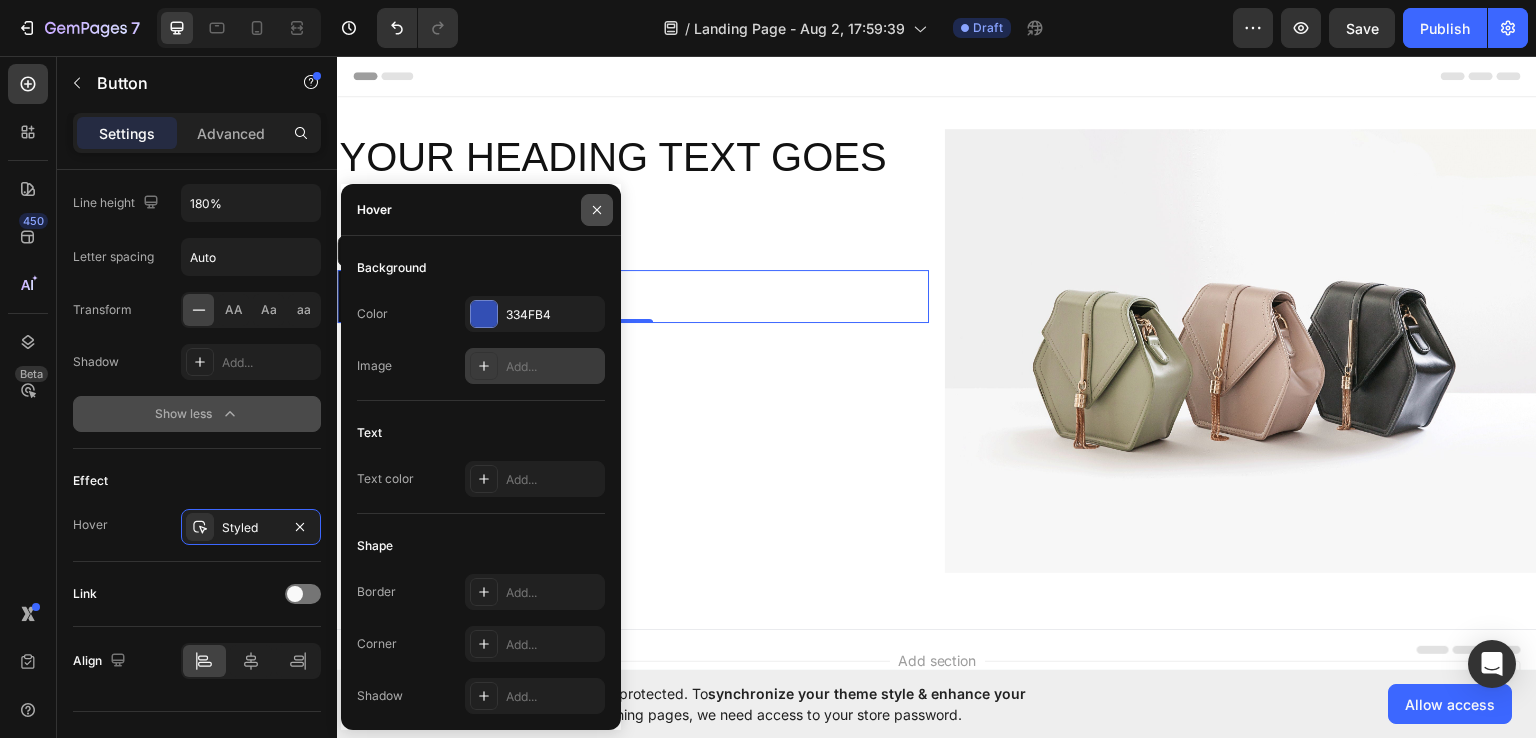 click 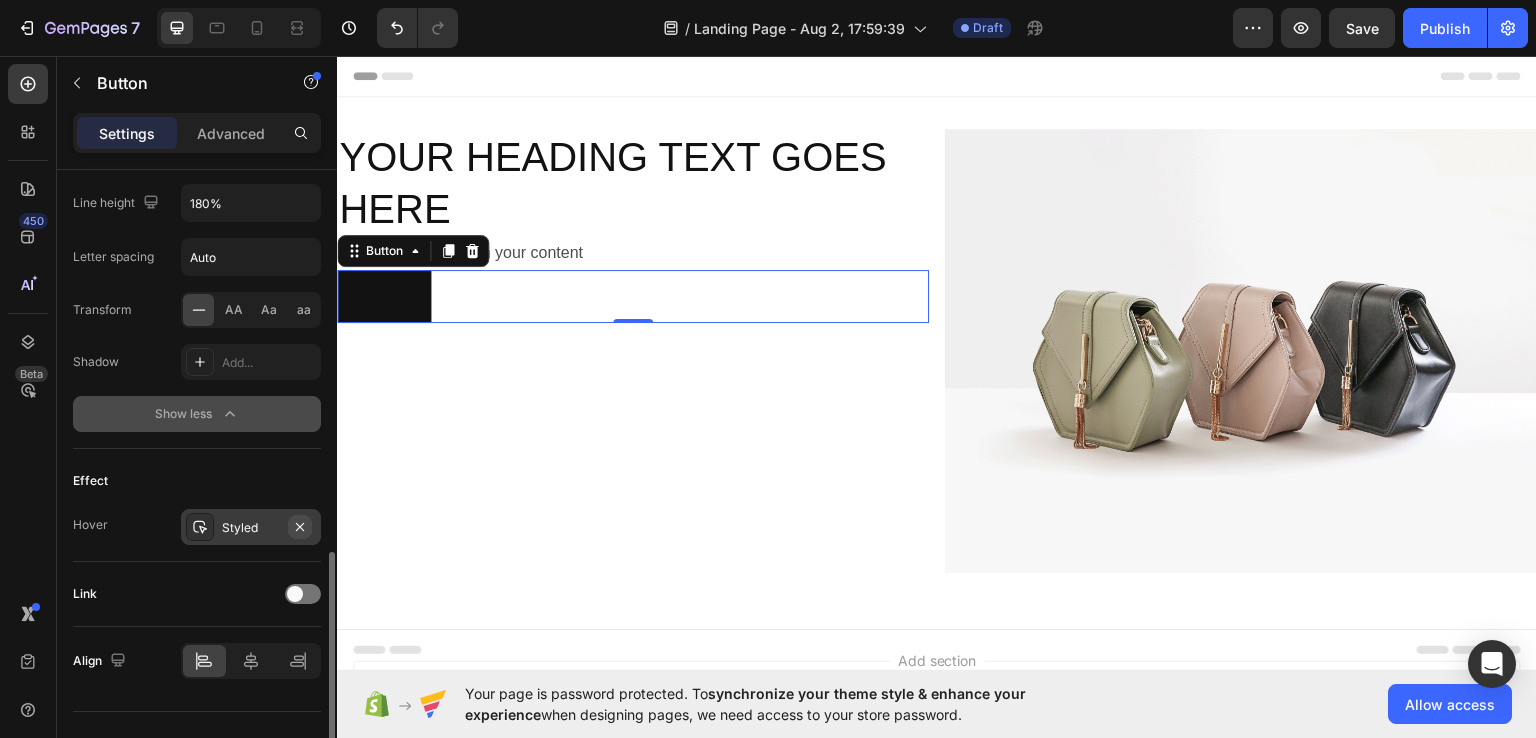 click 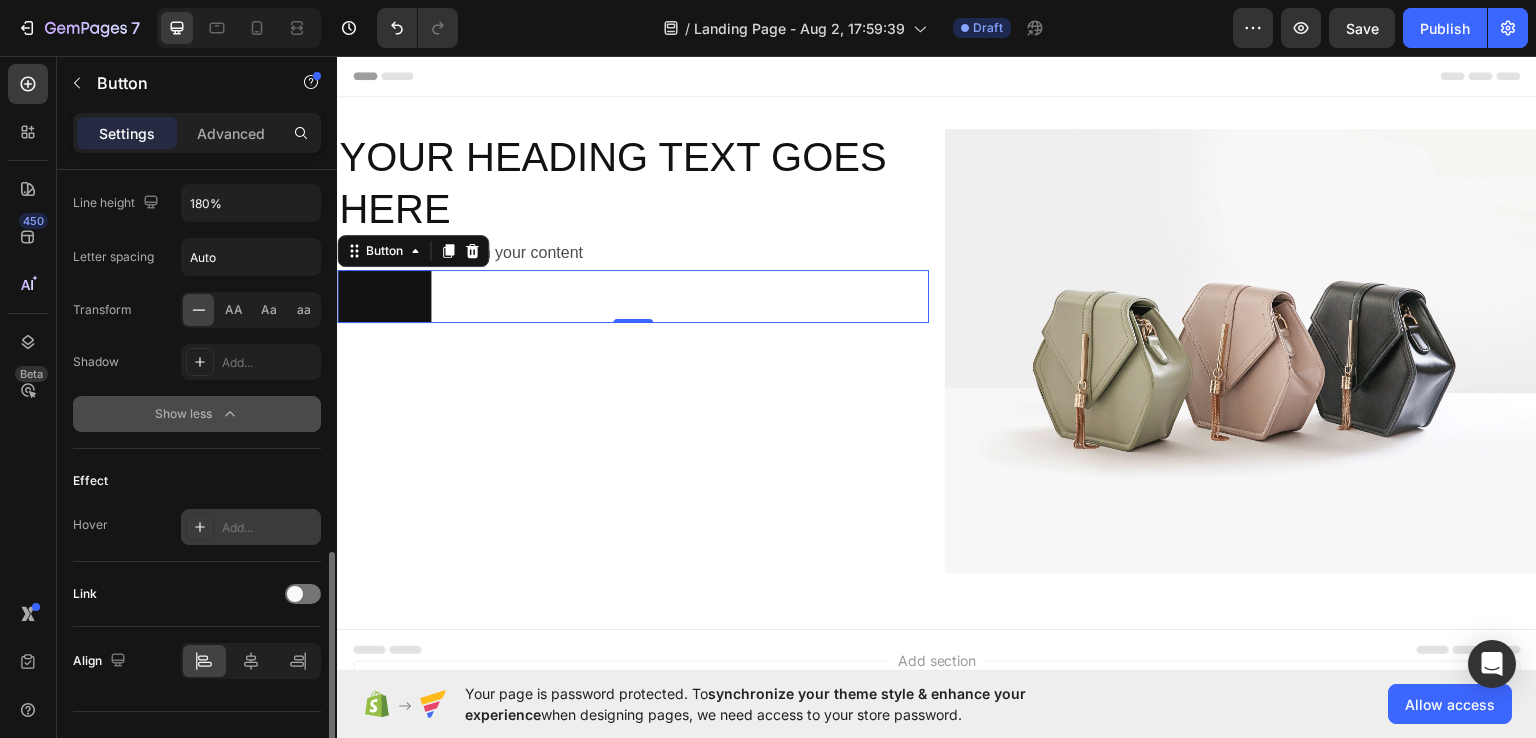 click on "Effect Hover Add..." 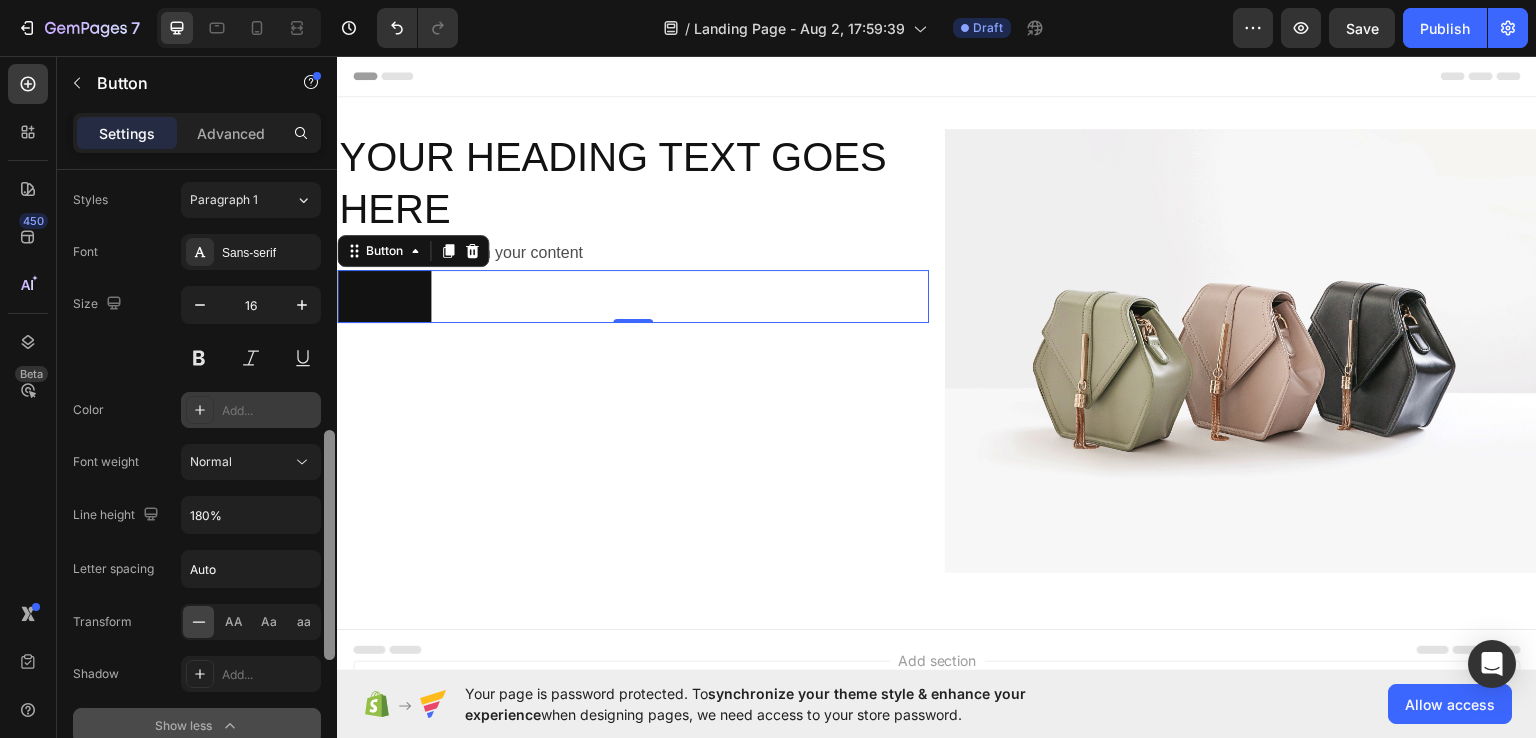scroll, scrollTop: 719, scrollLeft: 0, axis: vertical 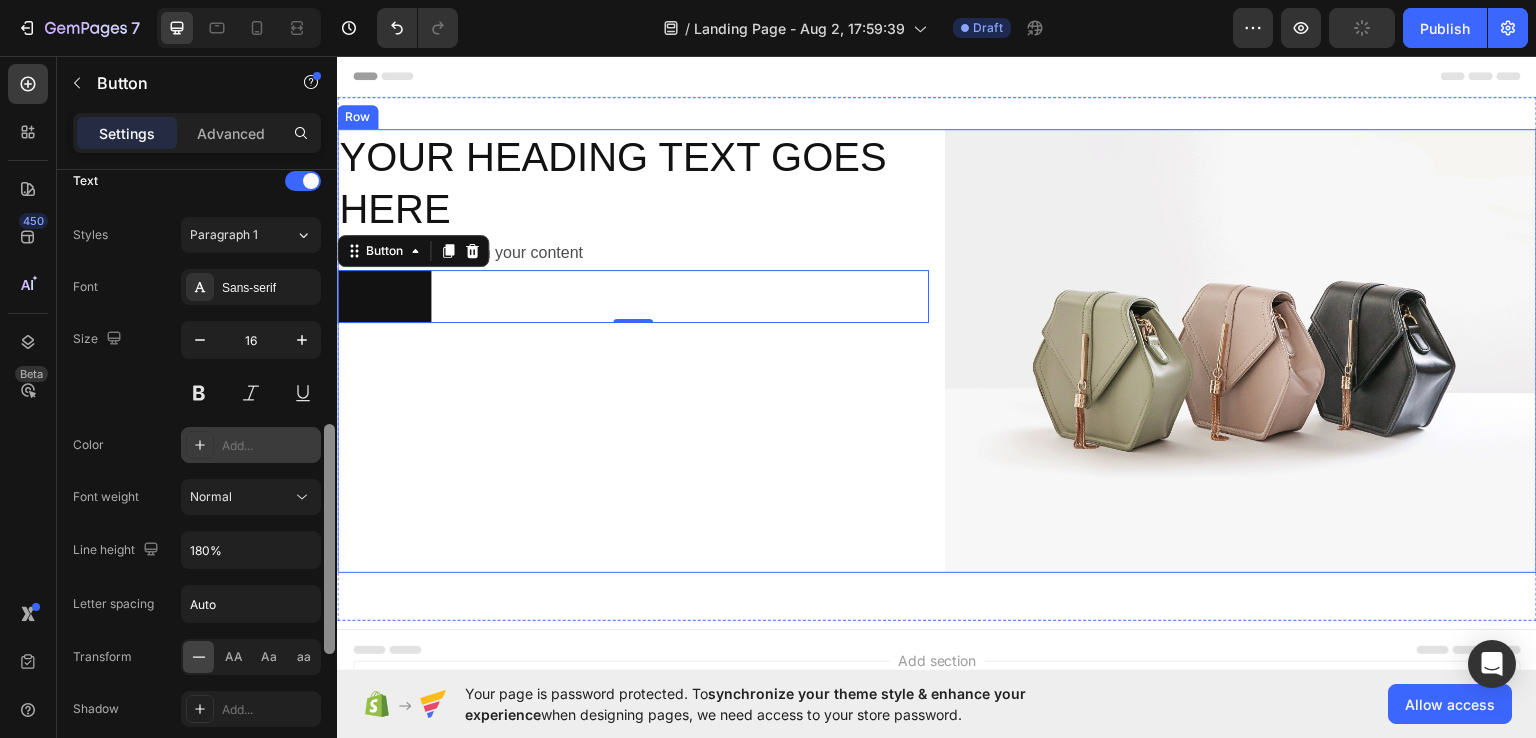 drag, startPoint x: 663, startPoint y: 635, endPoint x: 344, endPoint y: 554, distance: 329.12308 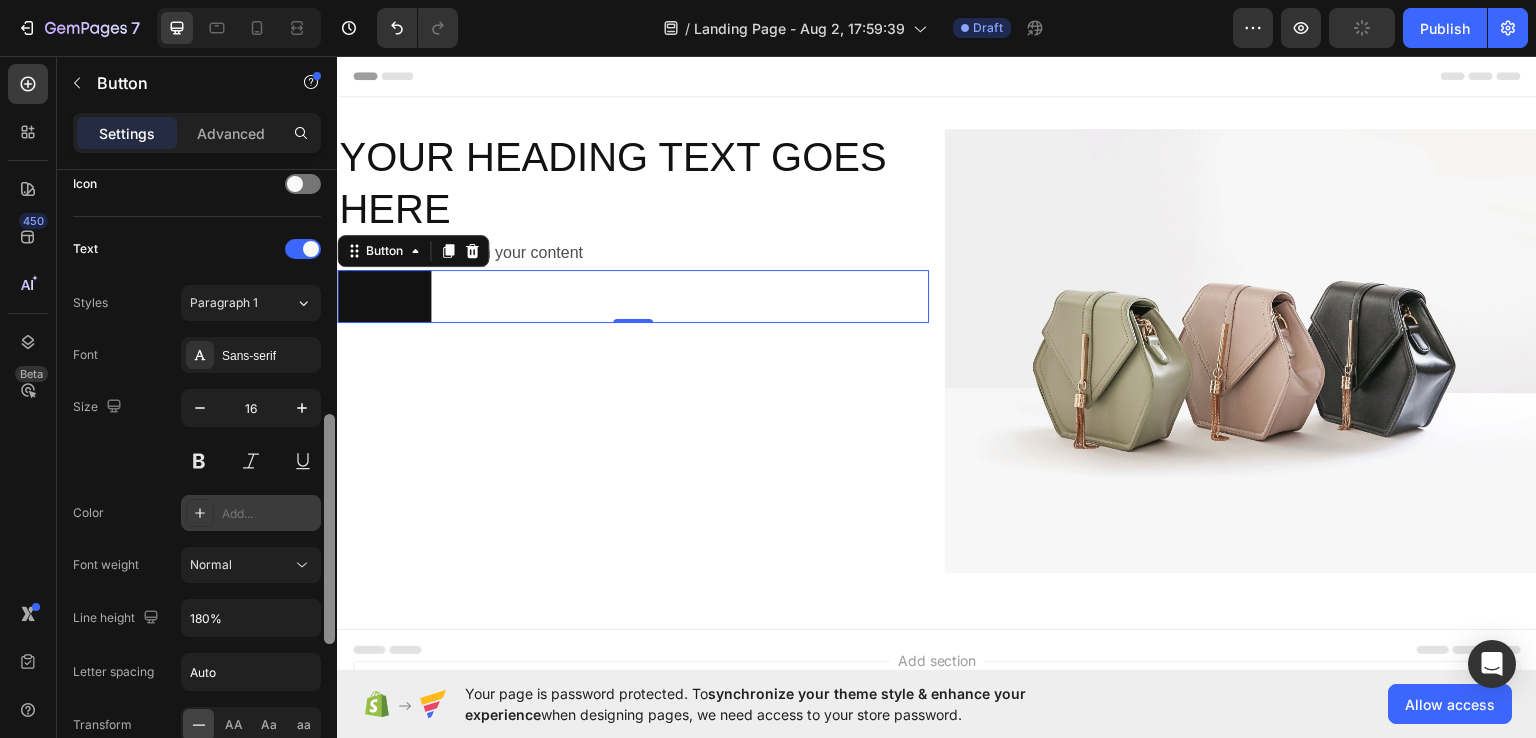 scroll, scrollTop: 616, scrollLeft: 0, axis: vertical 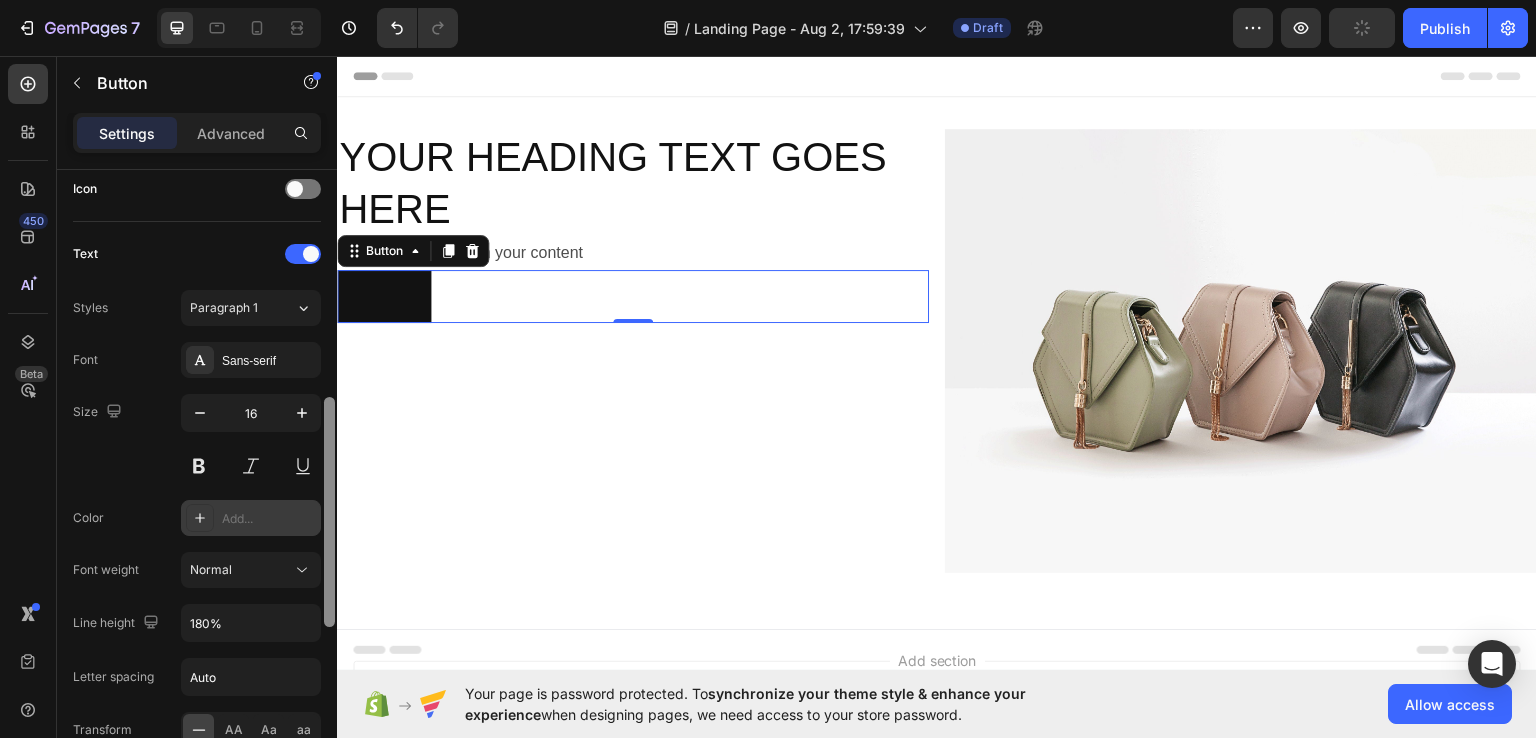 click at bounding box center (329, 512) 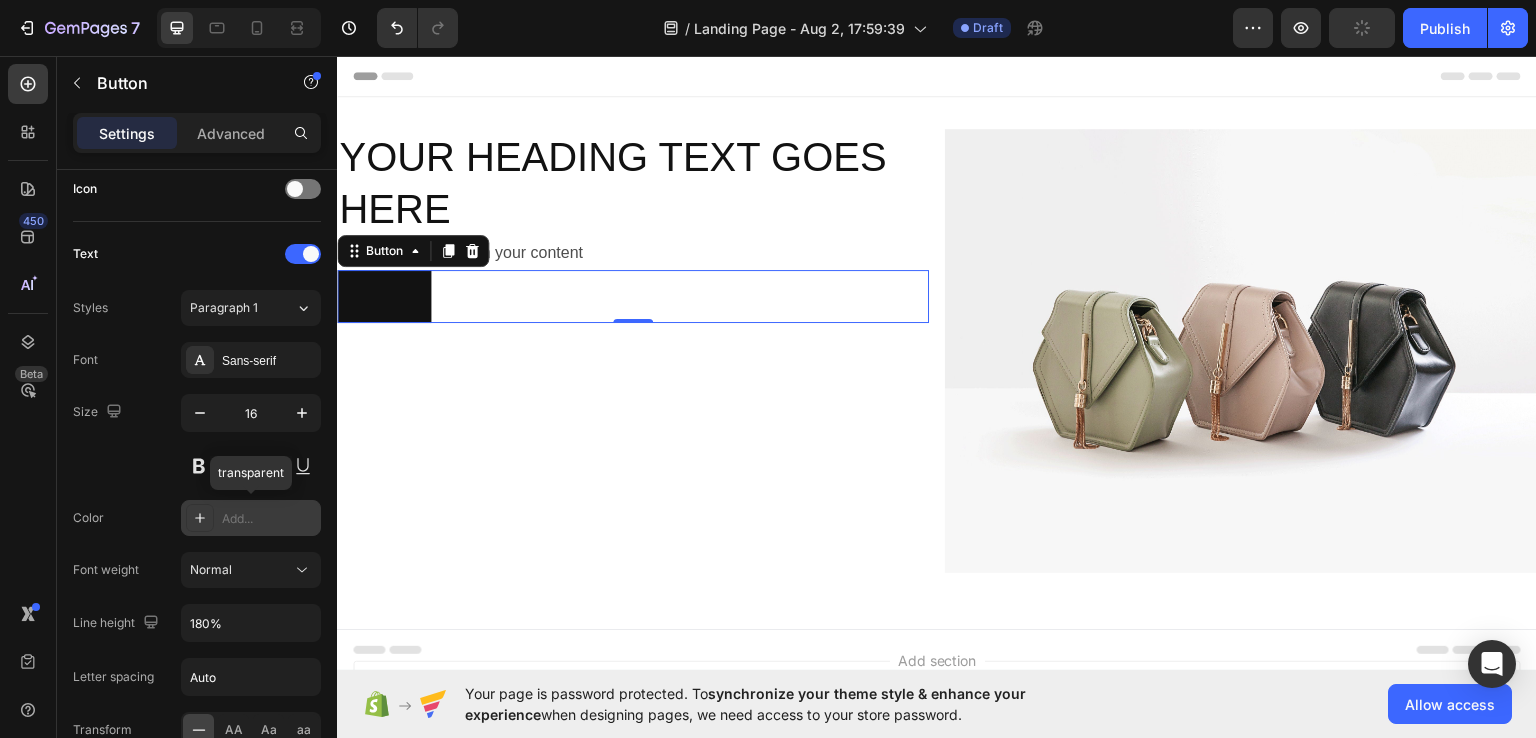 click on "Add..." at bounding box center (269, 519) 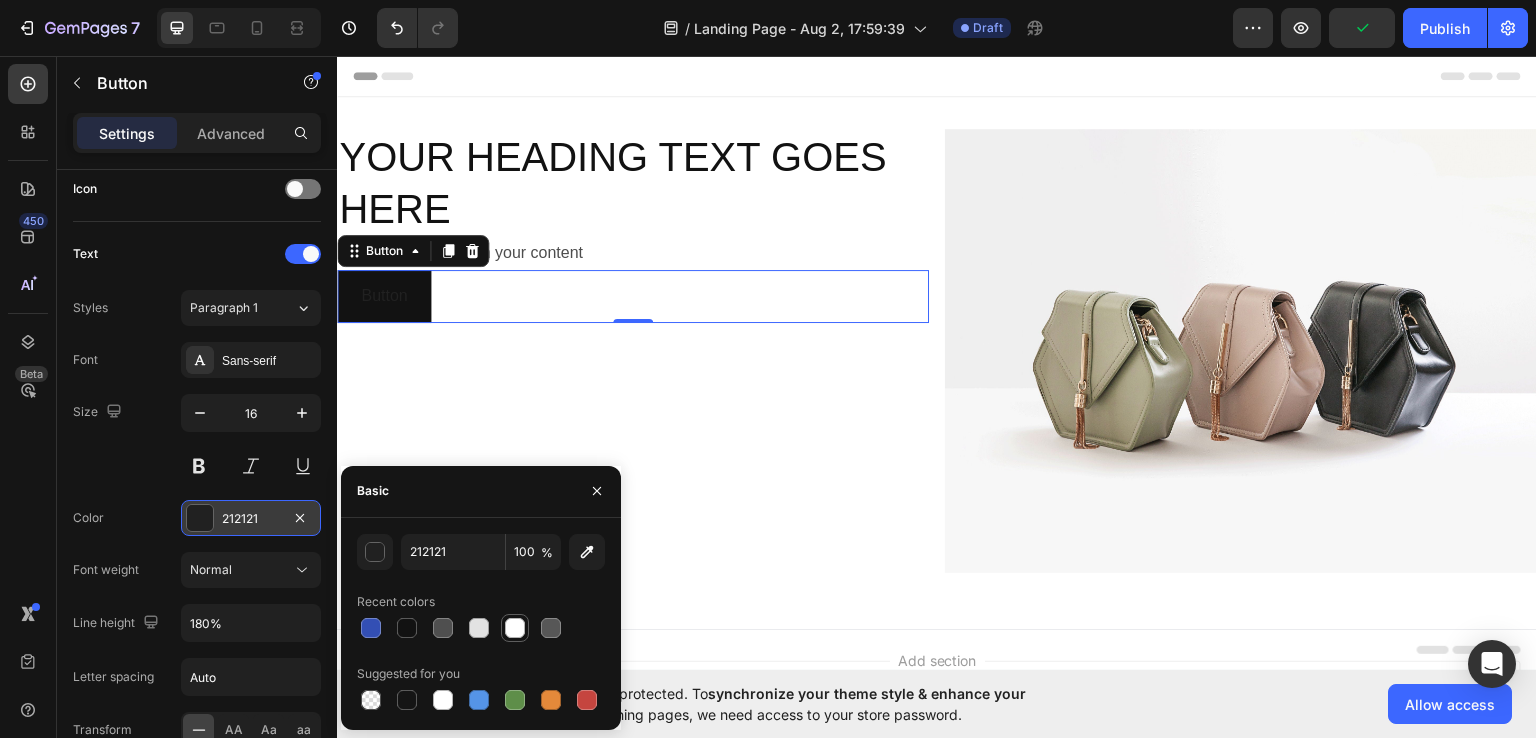 click at bounding box center (515, 628) 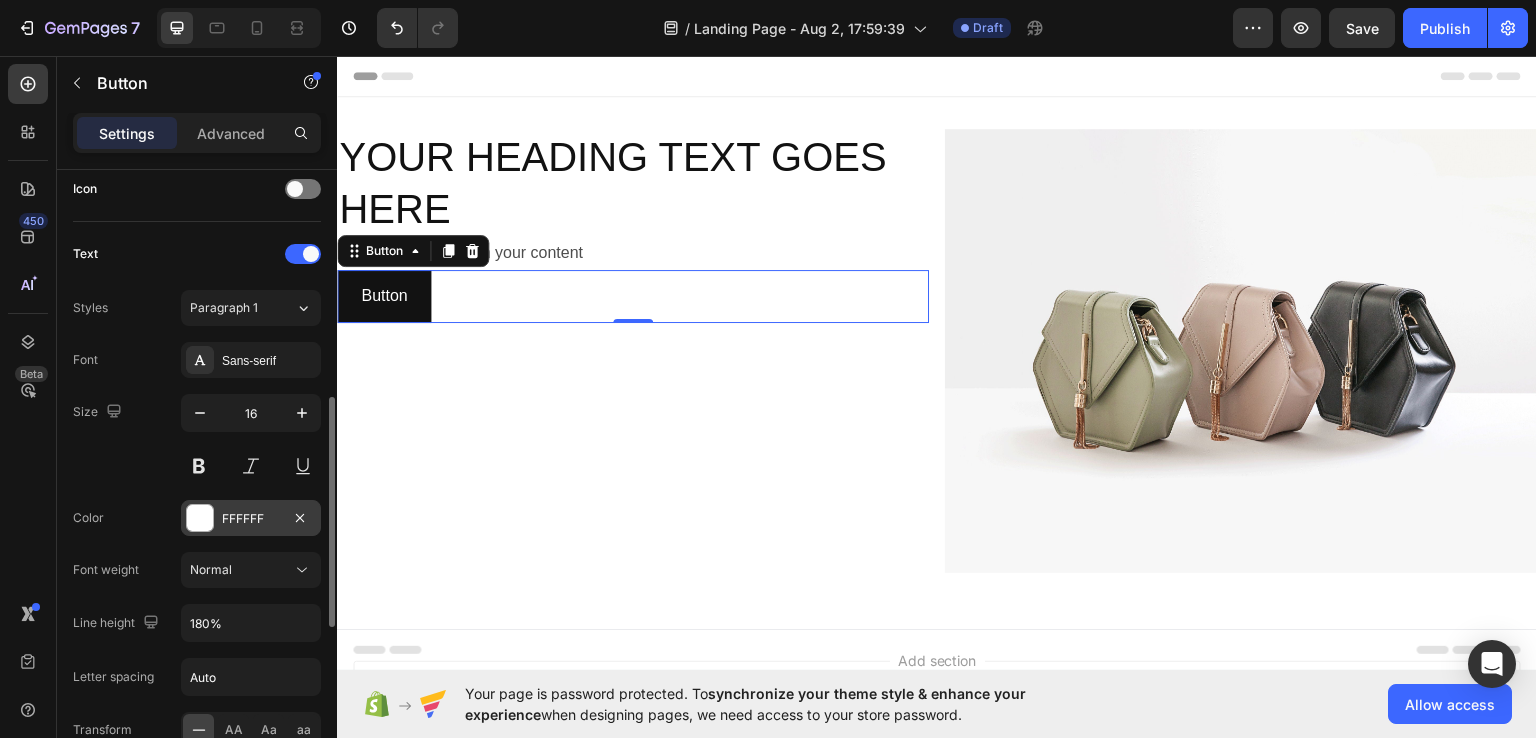 click on "Size 16" at bounding box center (197, 439) 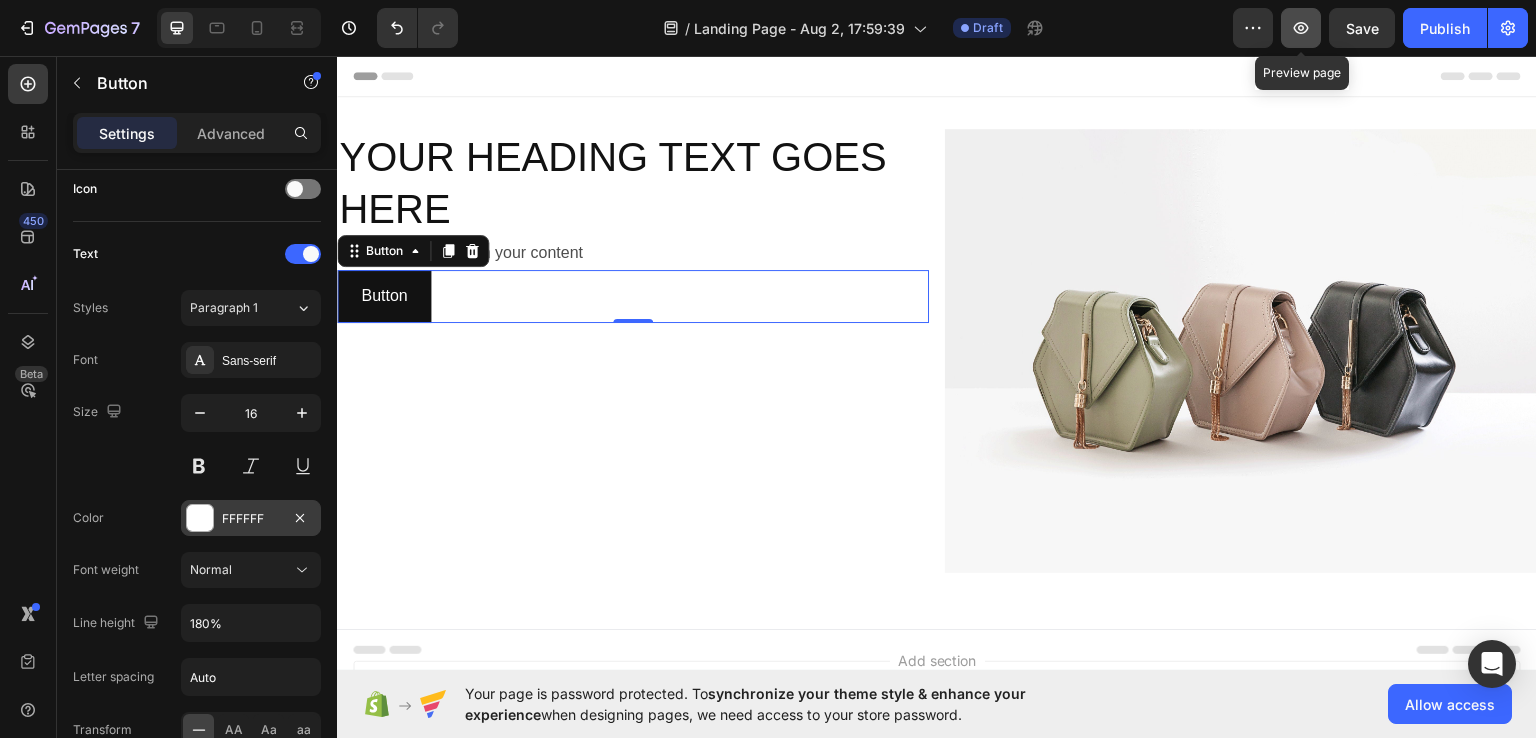 click 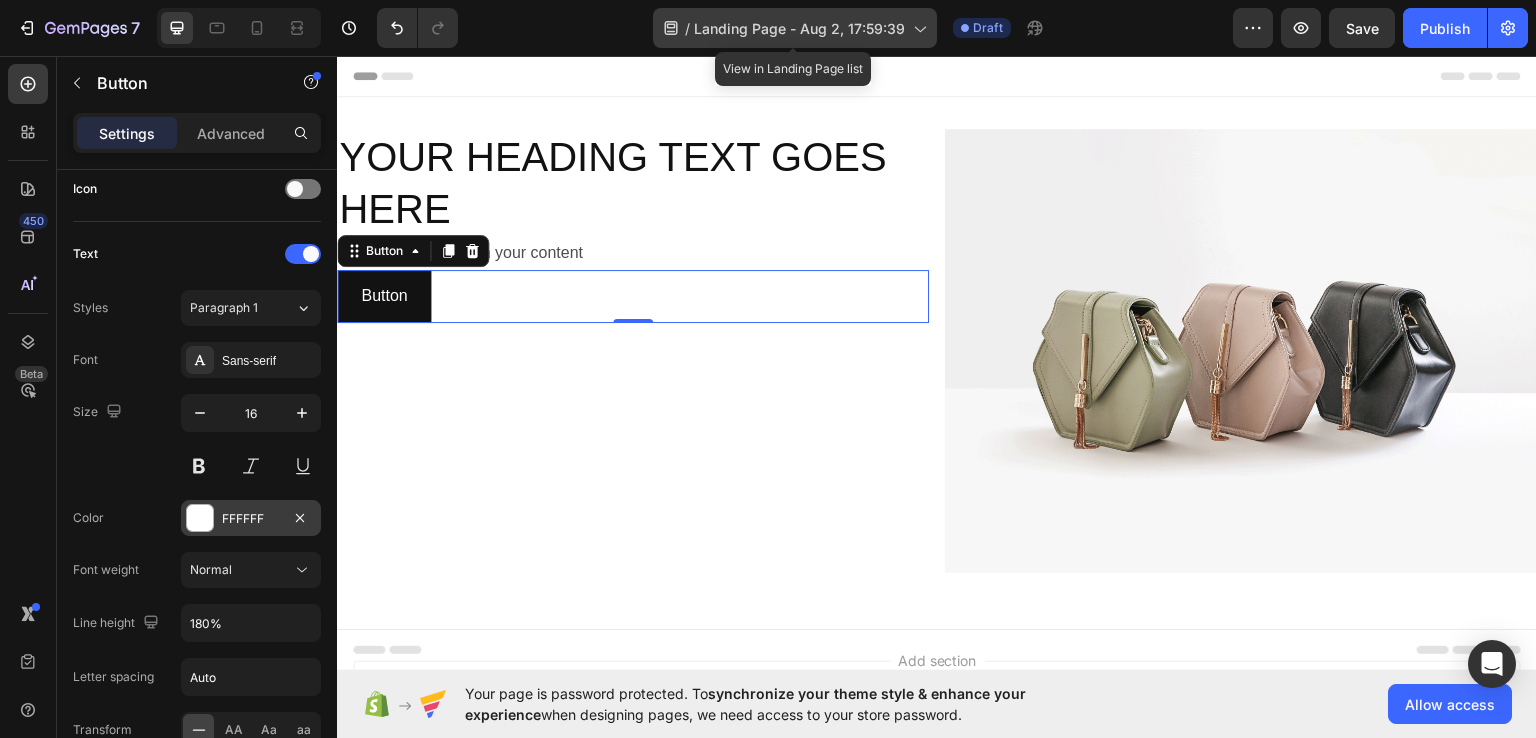 click on "Landing Page - Aug 2, 17:59:39" at bounding box center (799, 28) 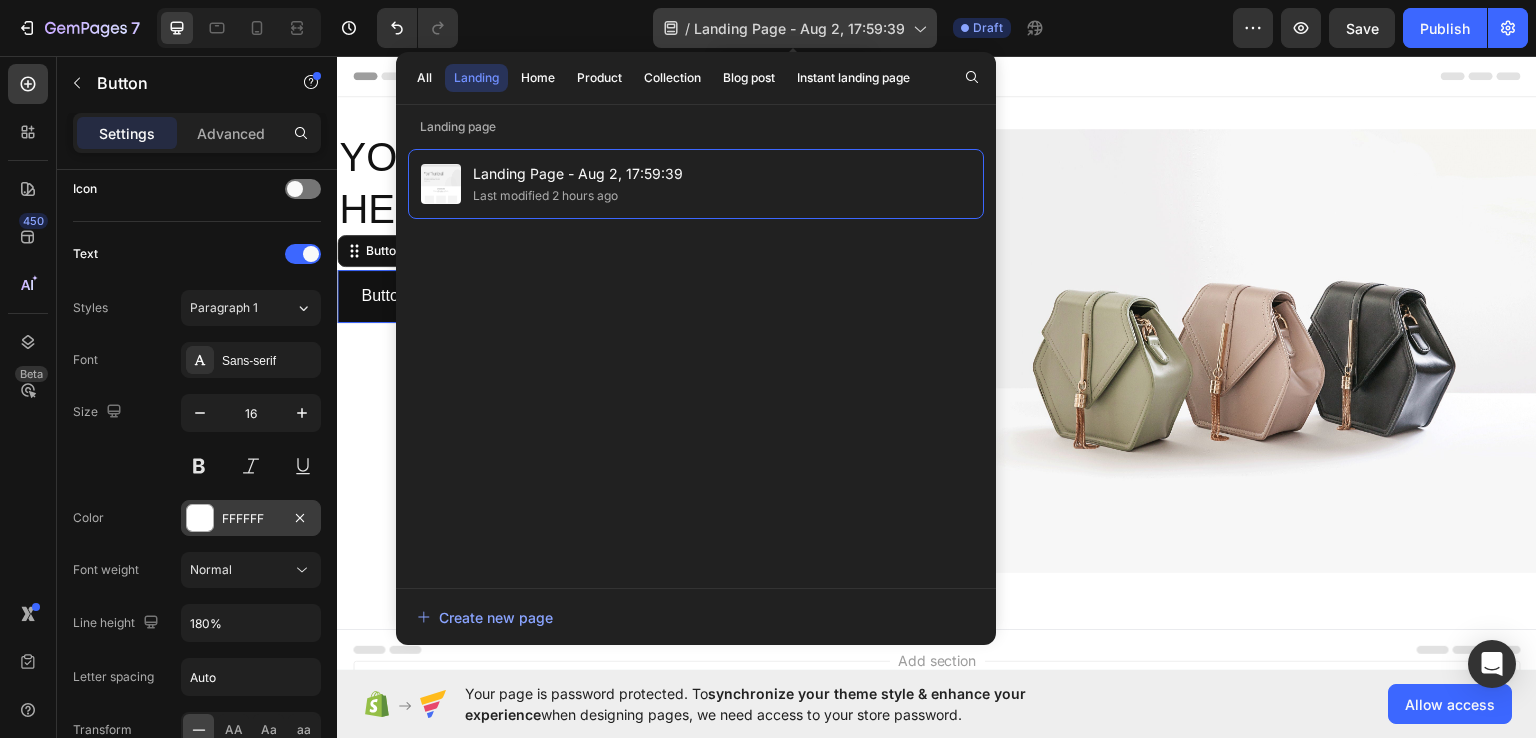 click on "Landing Page - Aug 2, 17:59:39" at bounding box center [799, 28] 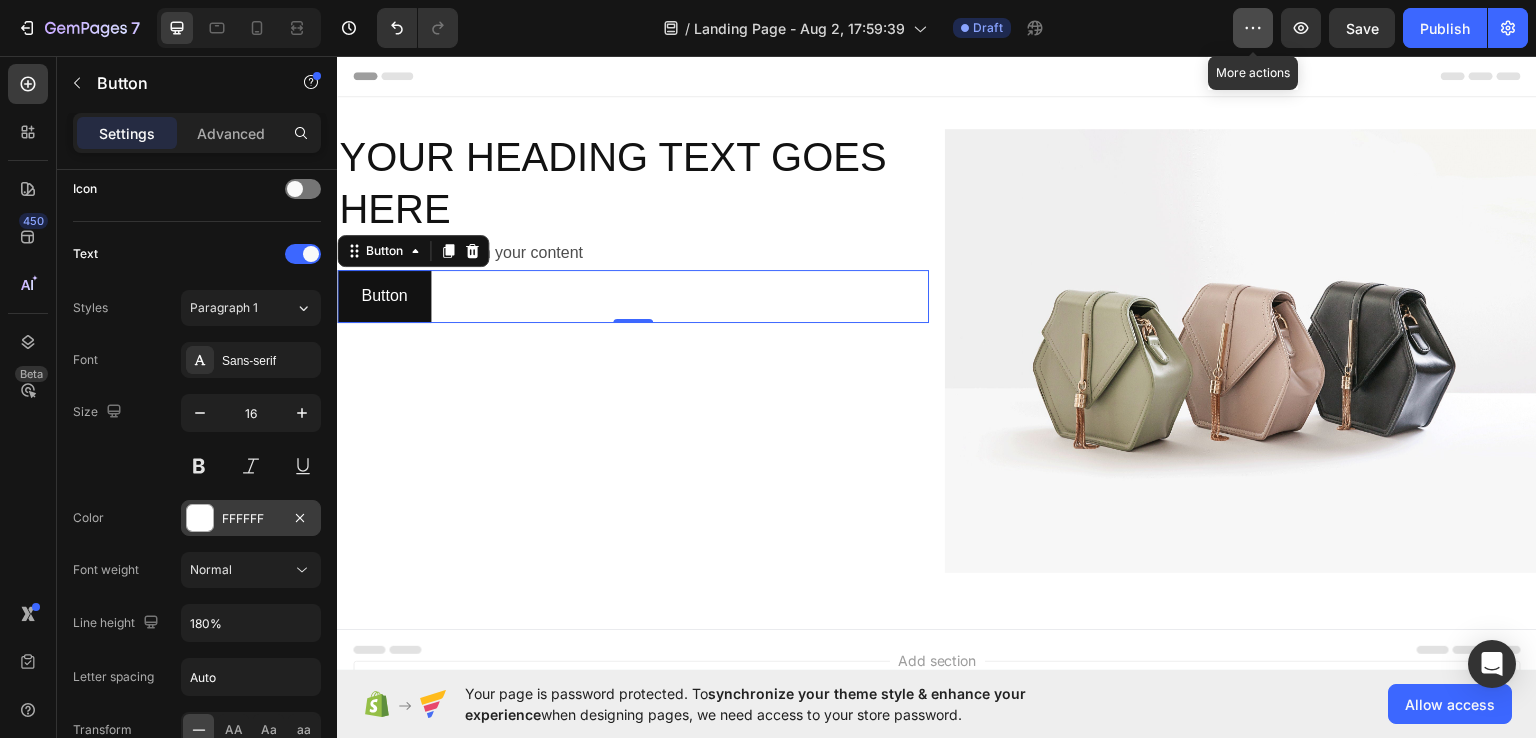 click 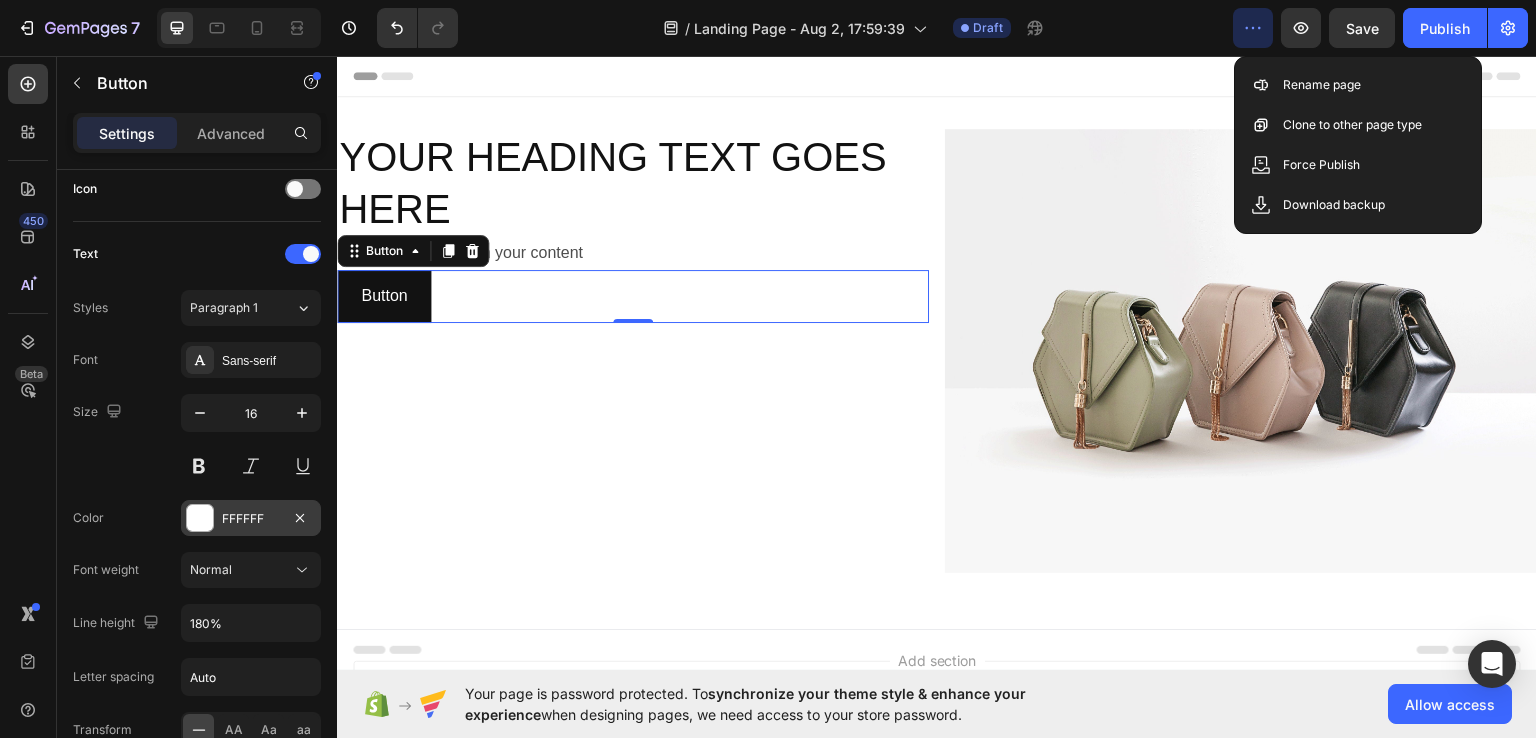 click 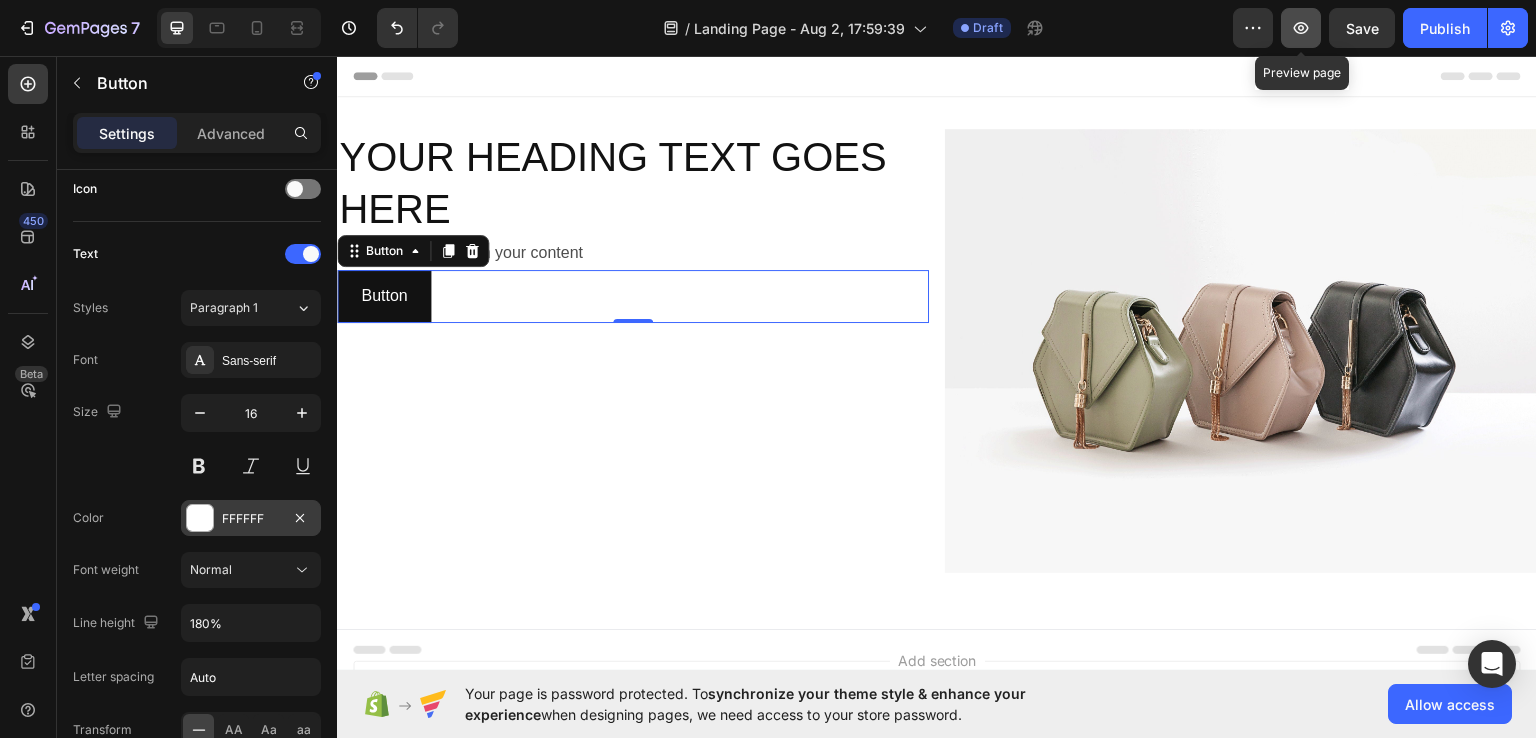 click 